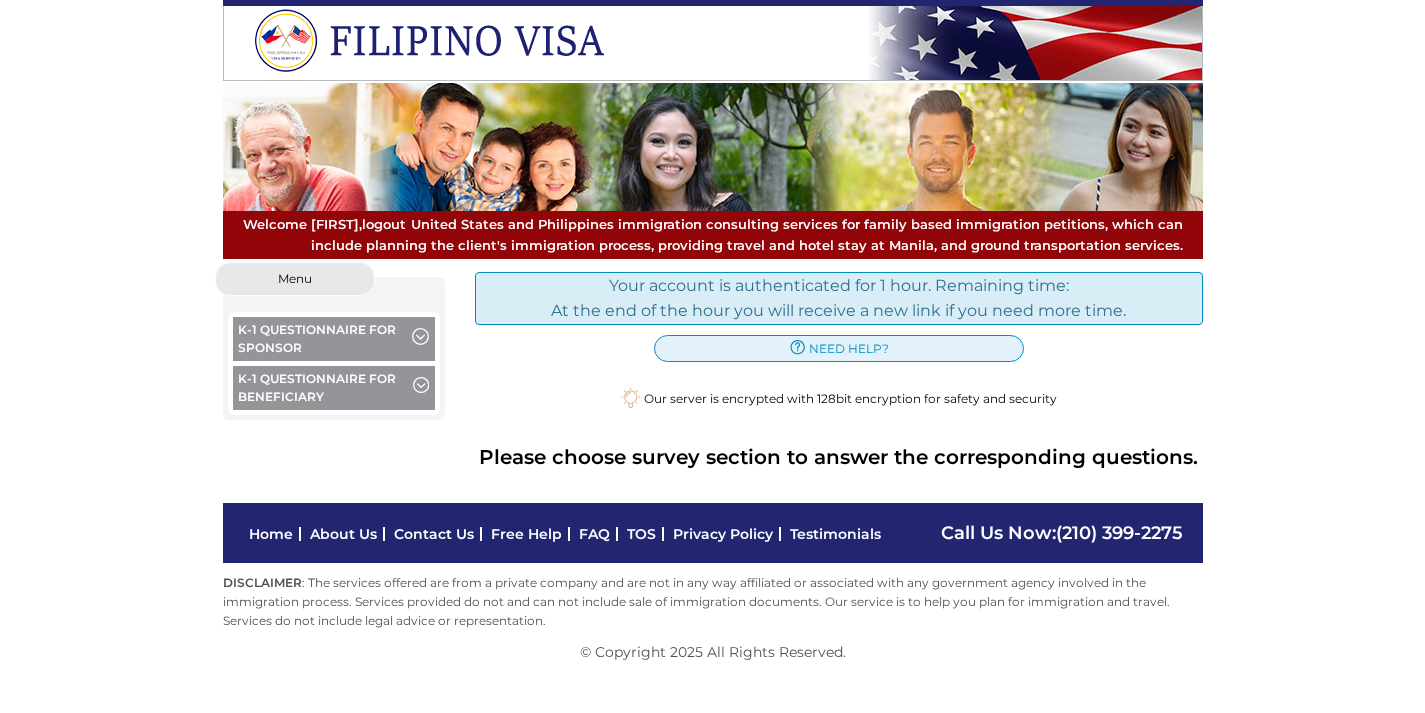 scroll, scrollTop: 0, scrollLeft: 0, axis: both 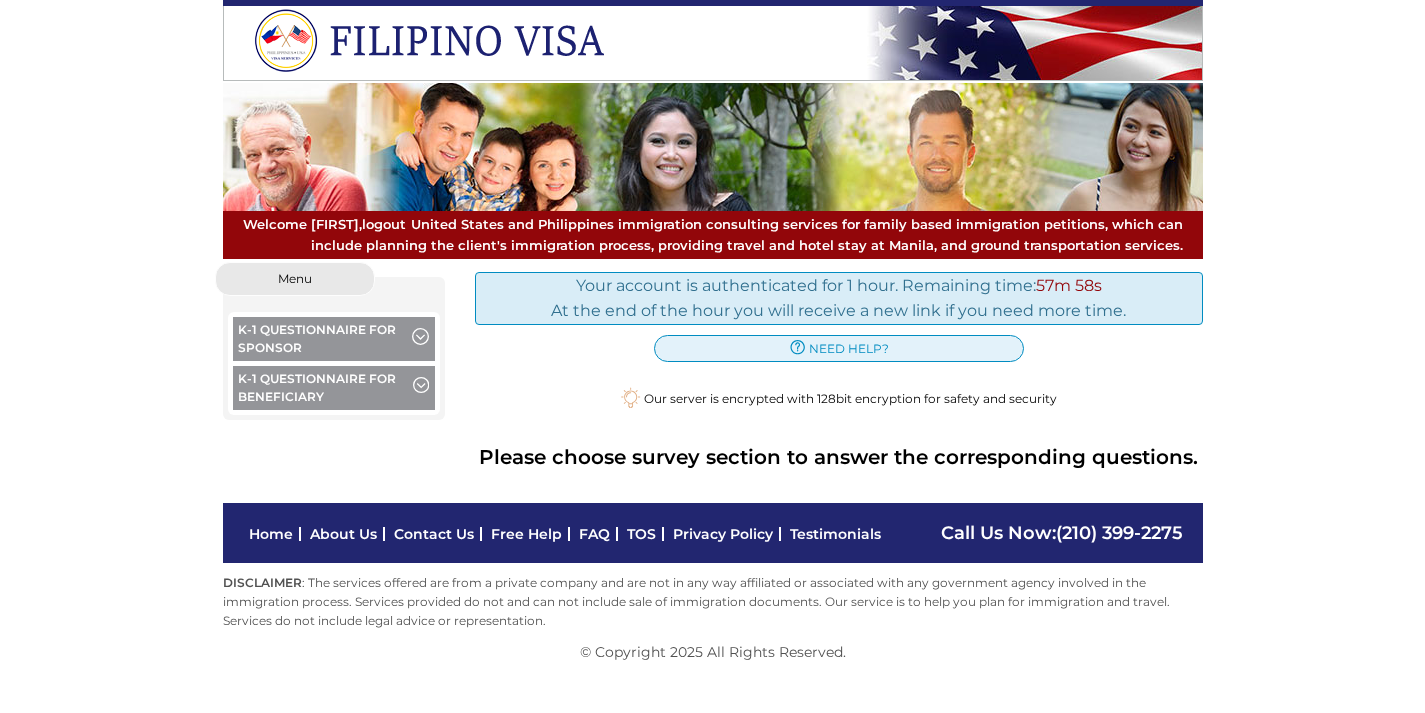 click on "K-1 Questionnaire for Beneficiary" at bounding box center (334, 390) 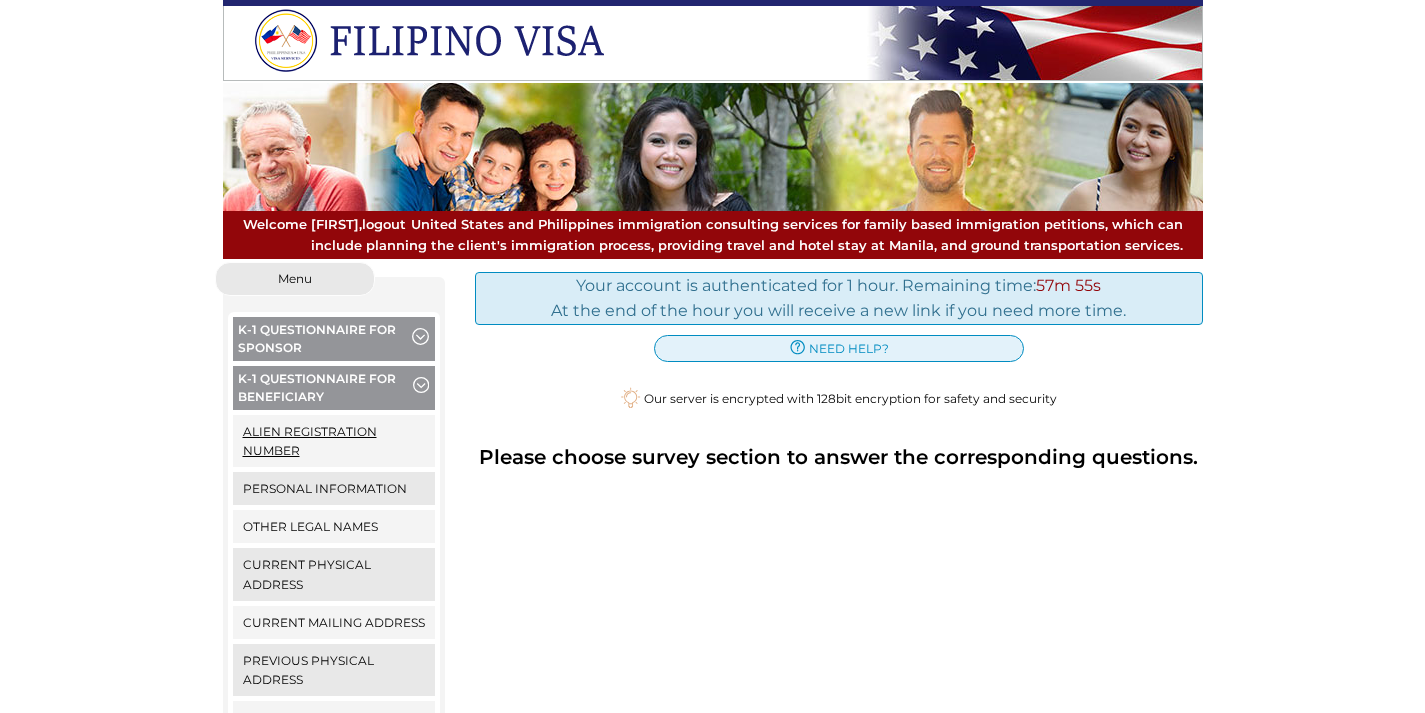 click on "Alien Registration Number" at bounding box center [334, 441] 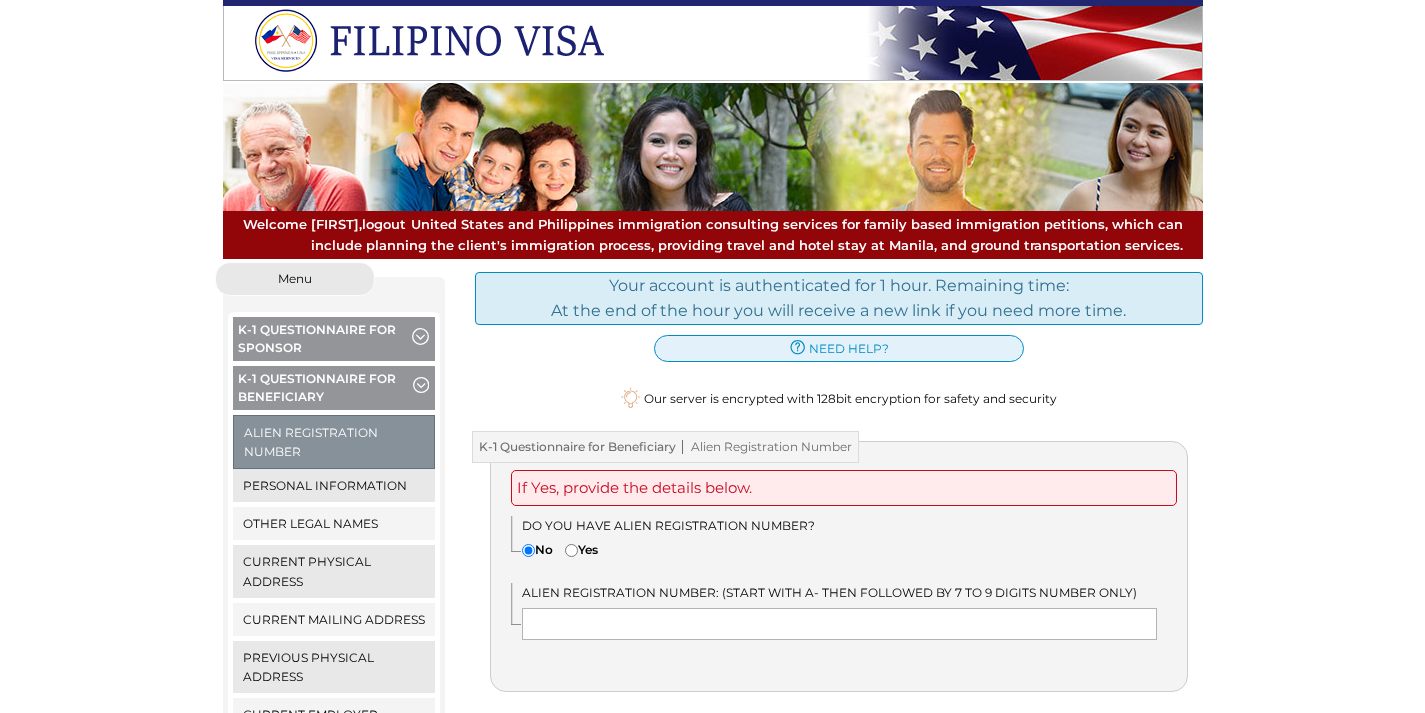 scroll, scrollTop: 0, scrollLeft: 0, axis: both 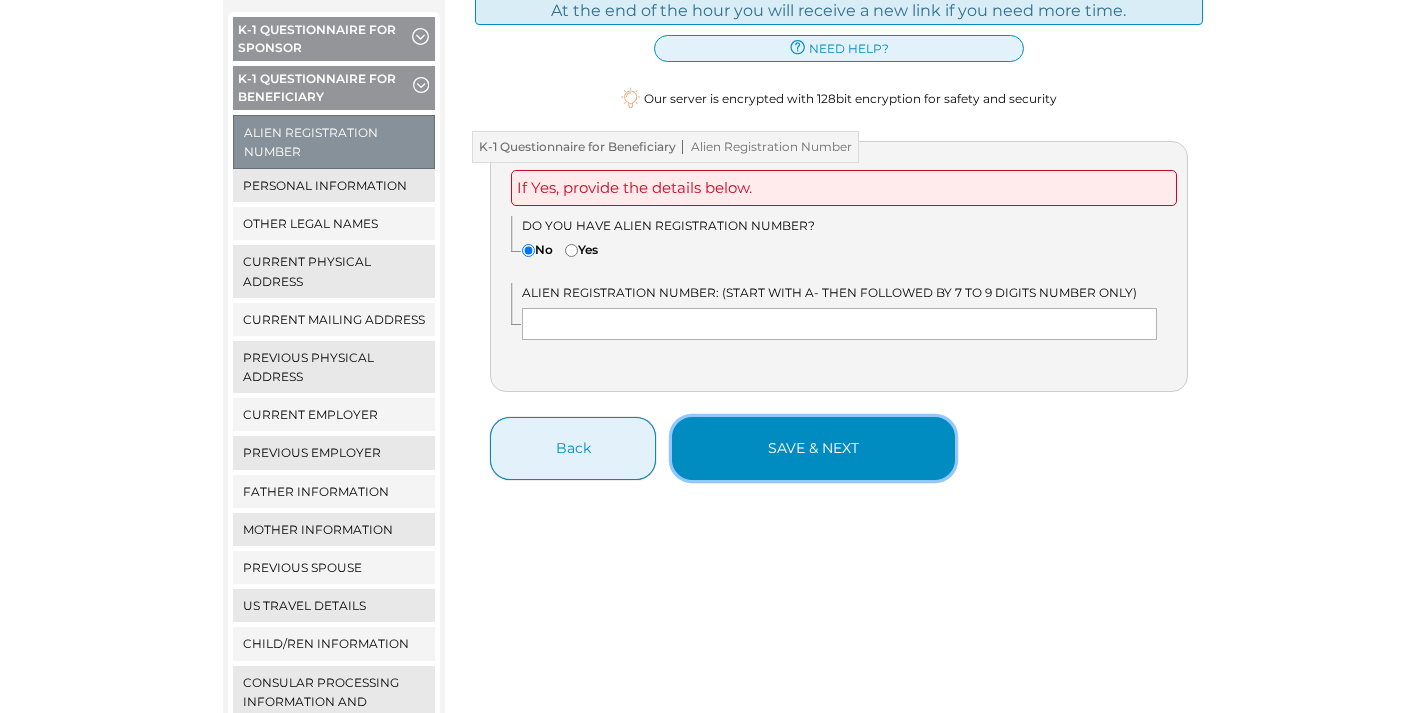 click on "save & next" at bounding box center (813, 448) 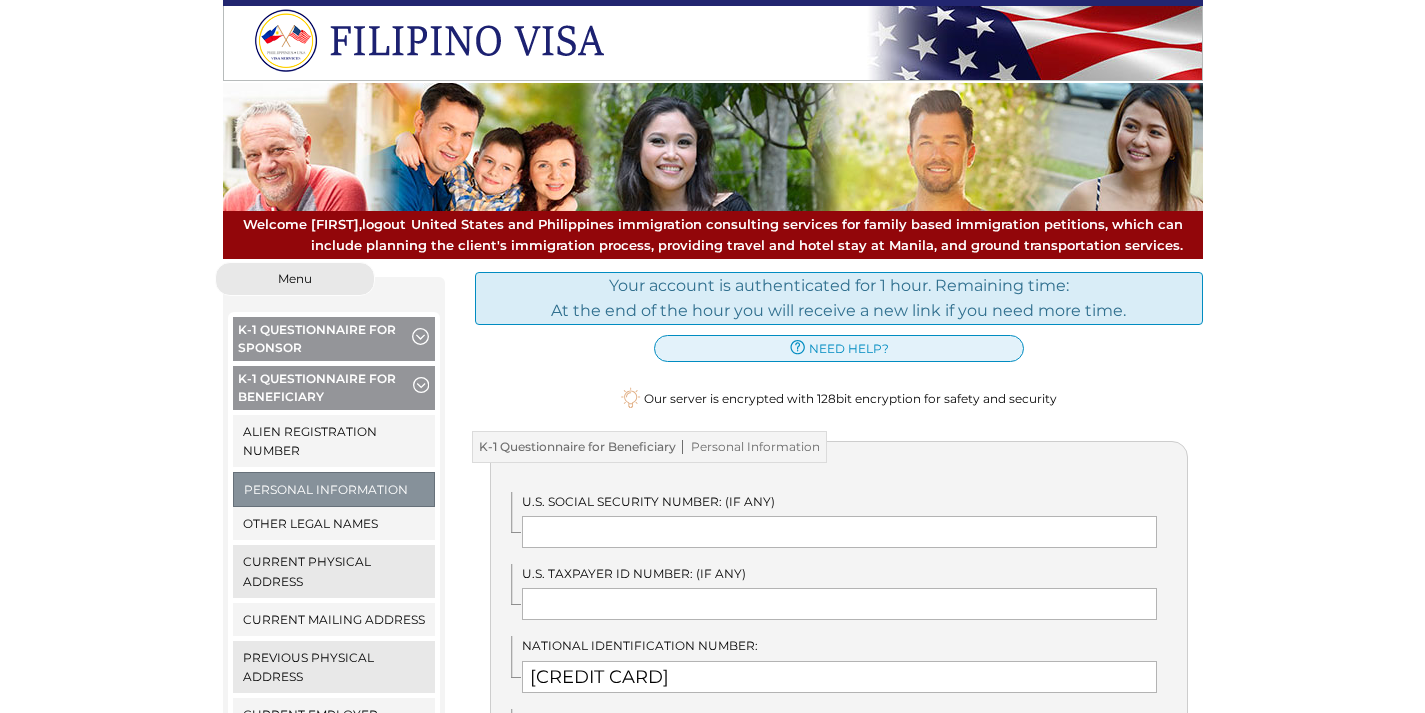 scroll, scrollTop: 0, scrollLeft: 0, axis: both 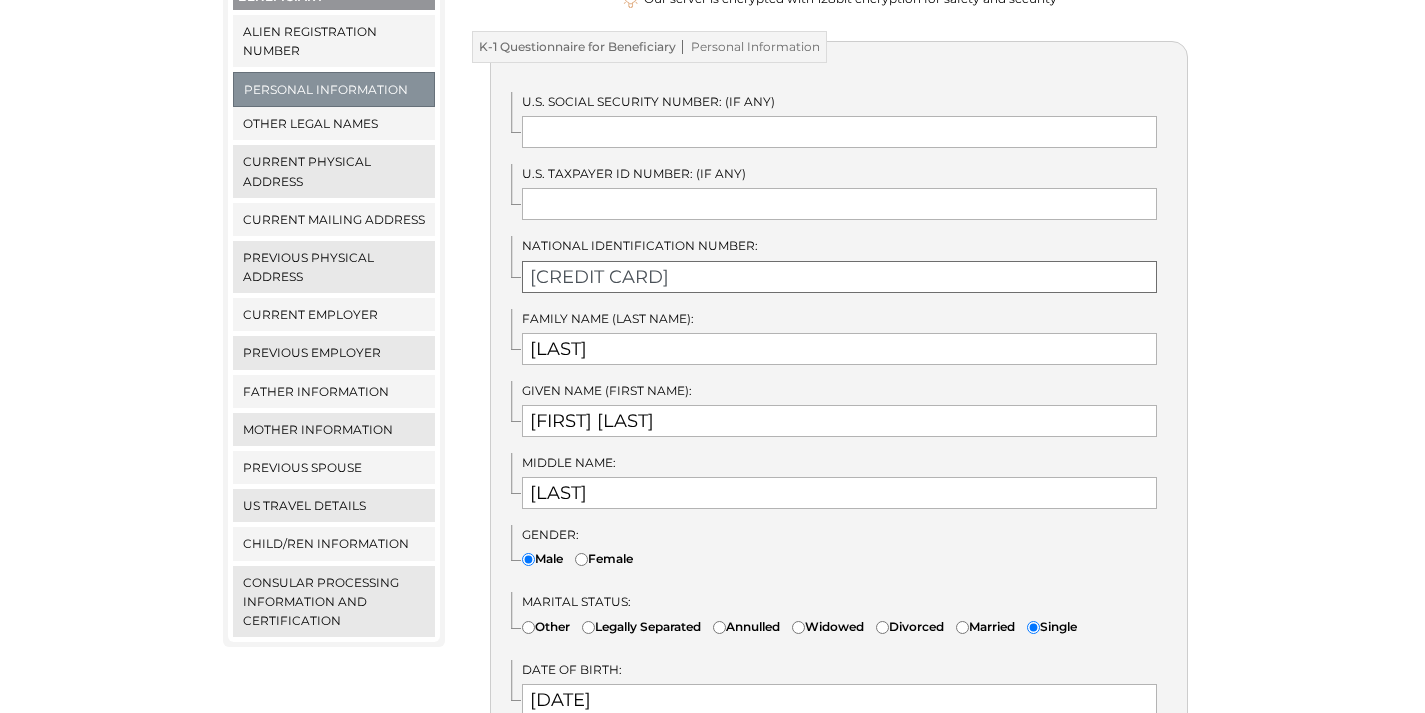 click on "[CREDIT CARD]" at bounding box center (839, 277) 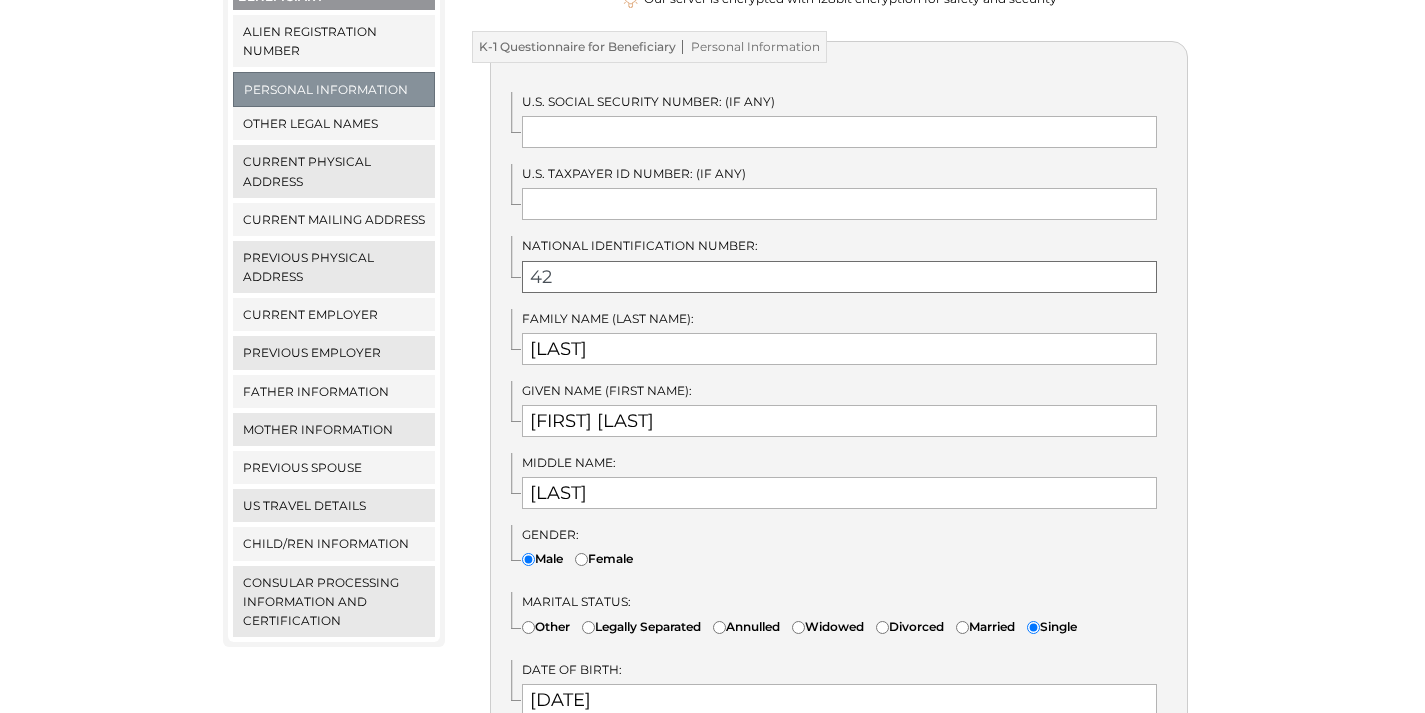 type on "4" 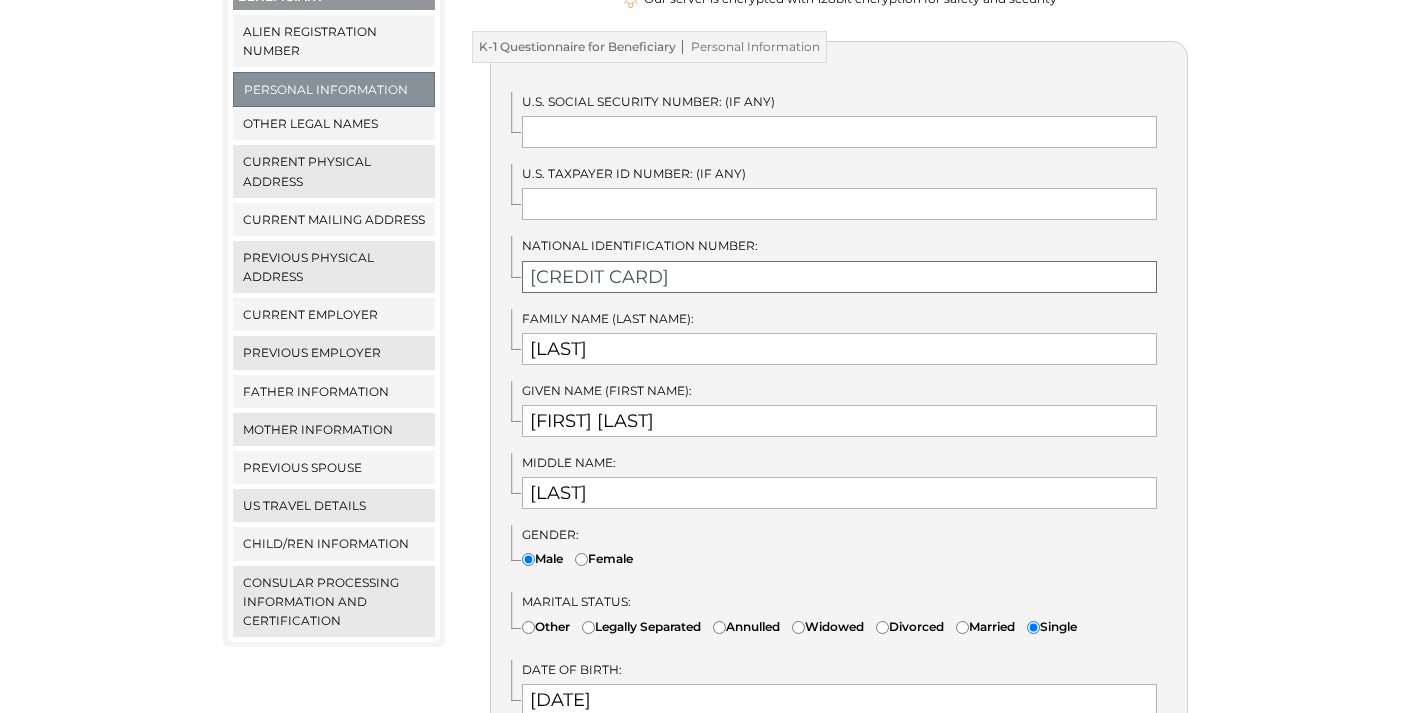 click on "[CREDIT CARD]" at bounding box center [839, 277] 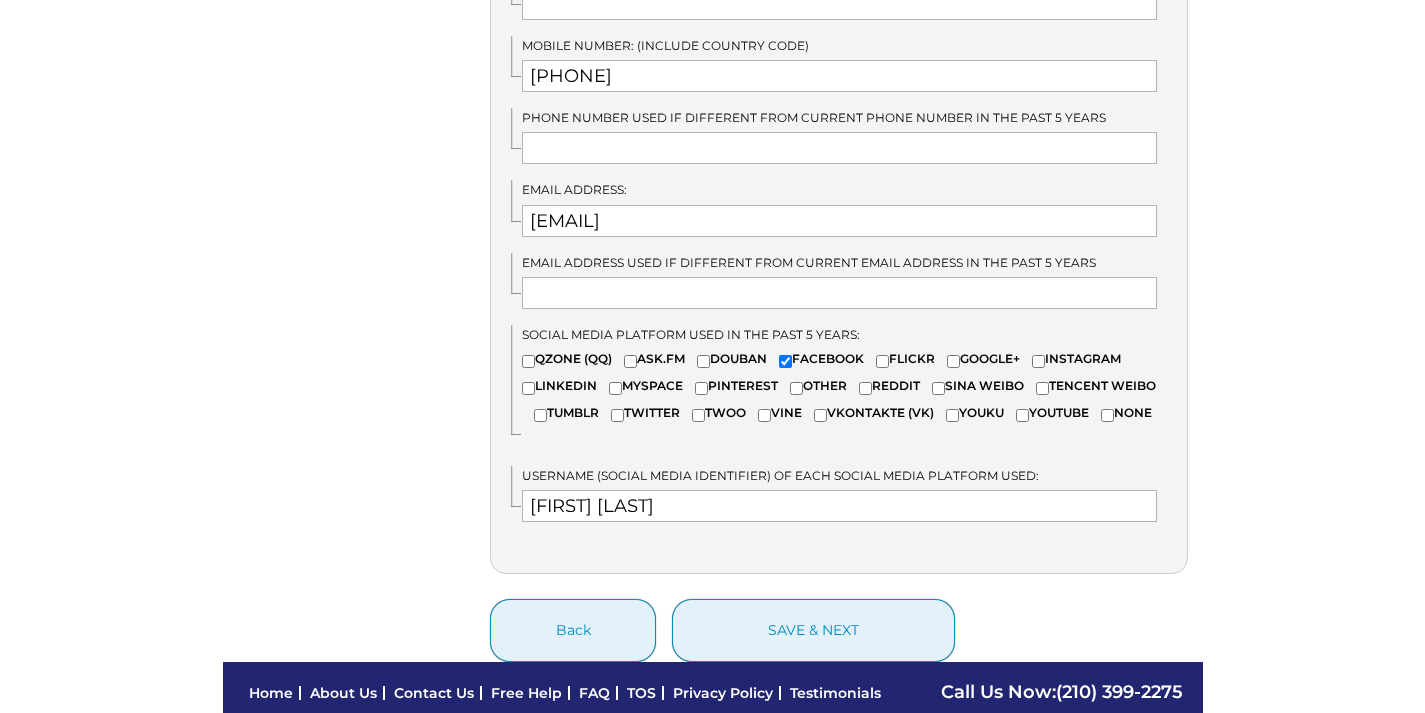 scroll, scrollTop: 1500, scrollLeft: 0, axis: vertical 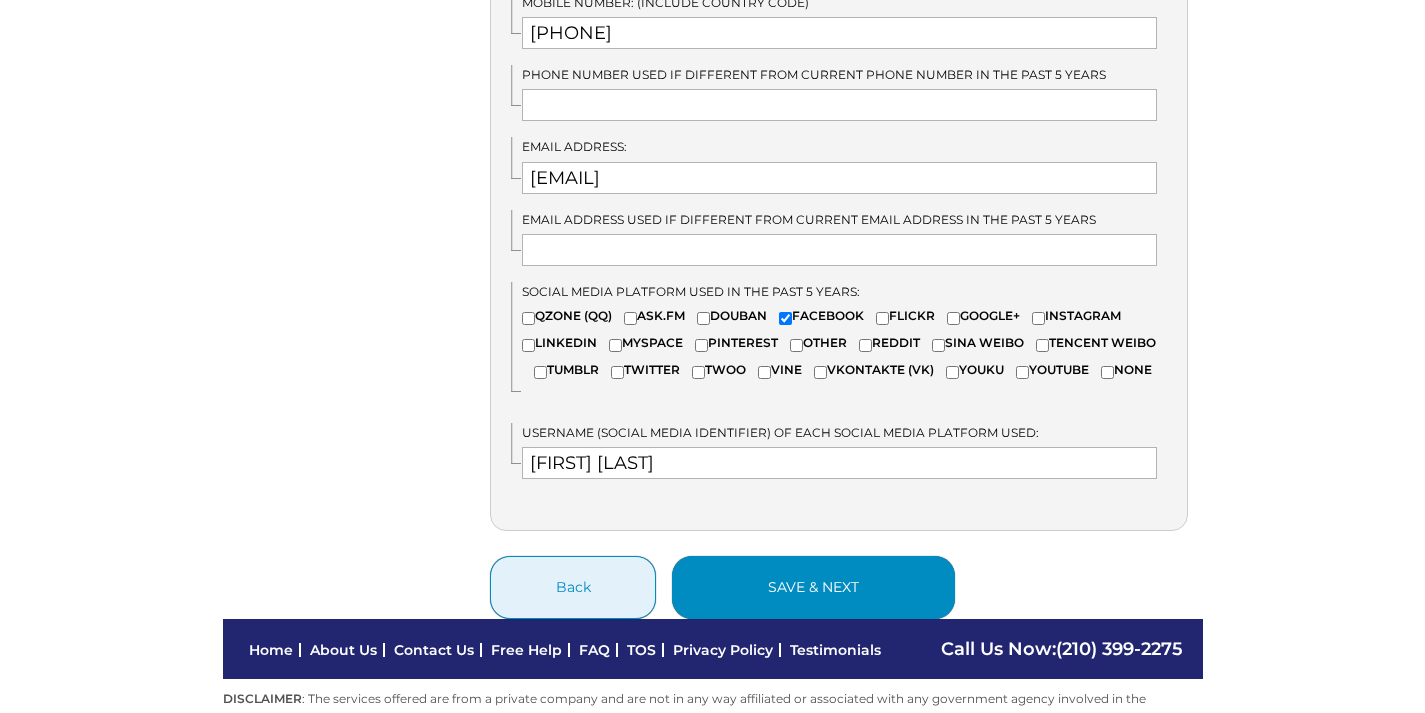 type on "6137-1421-8028-5173" 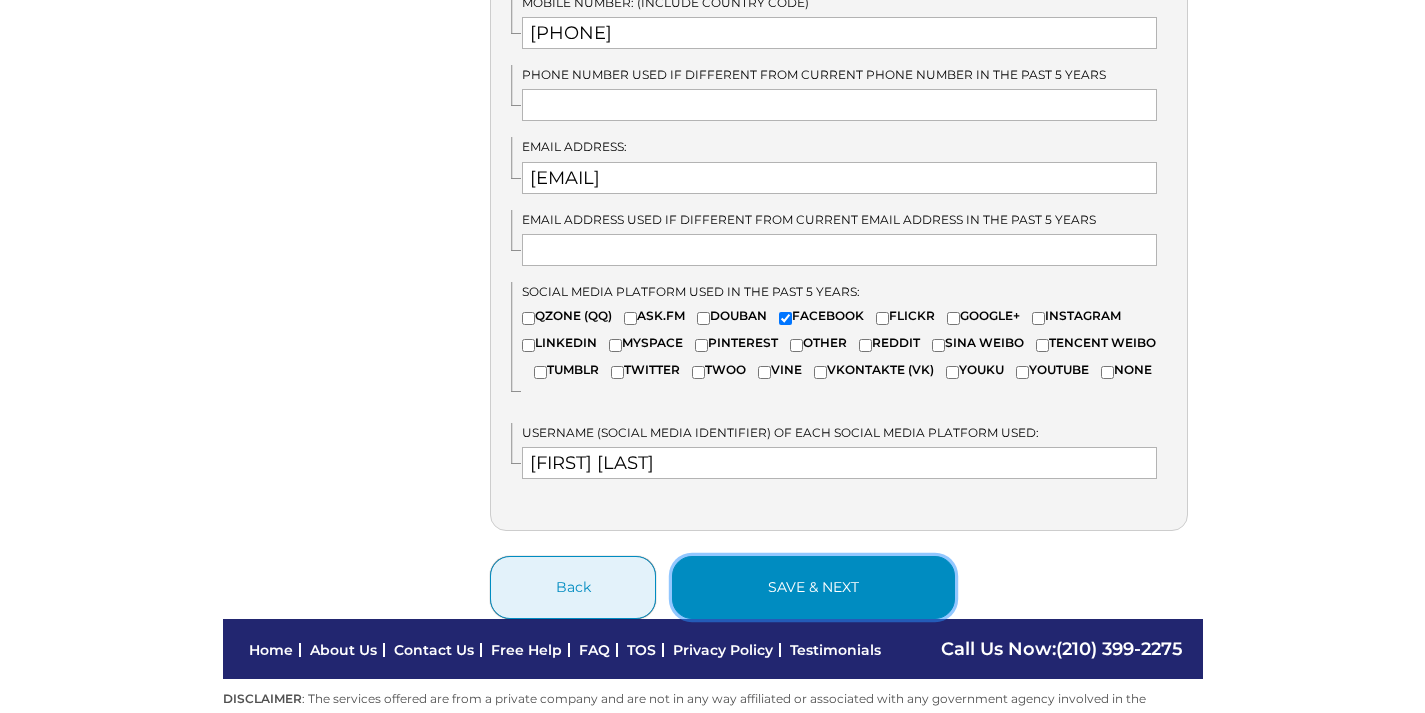 click on "save & next" at bounding box center [813, 587] 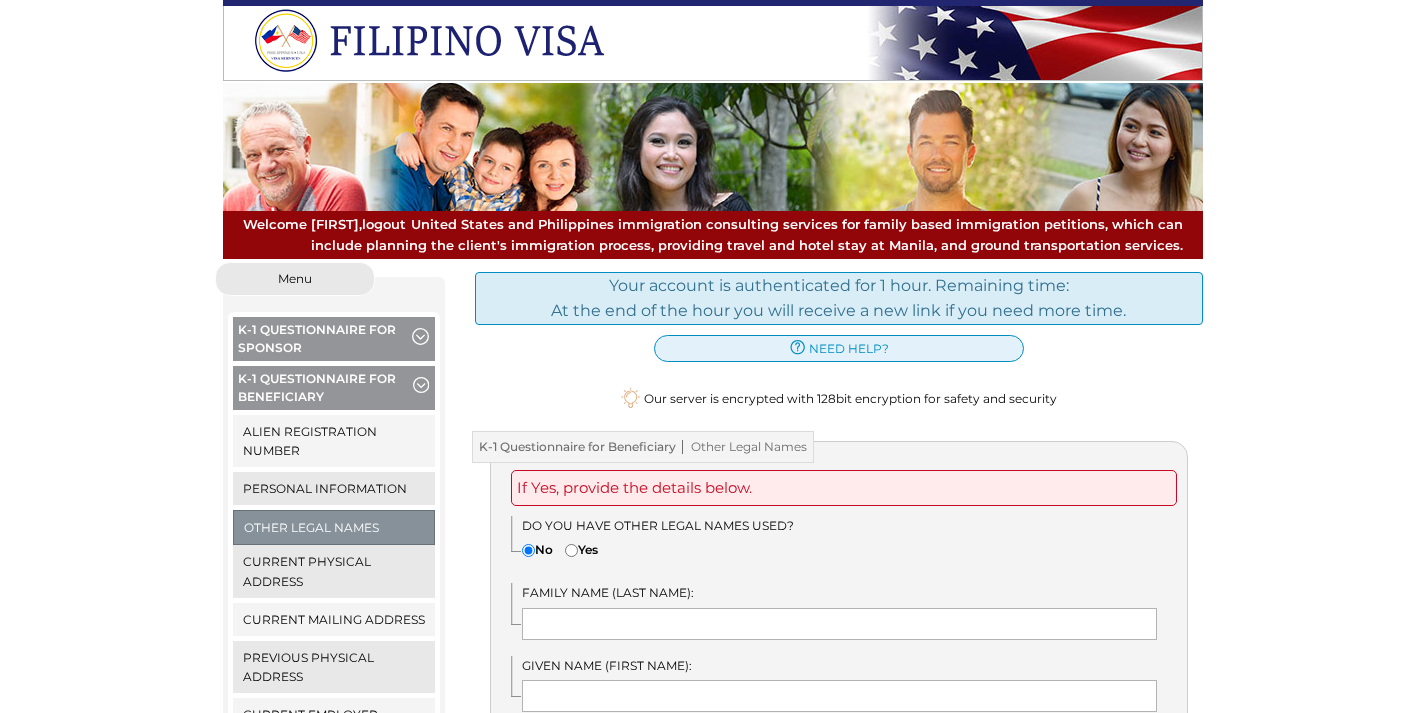 scroll, scrollTop: 0, scrollLeft: 0, axis: both 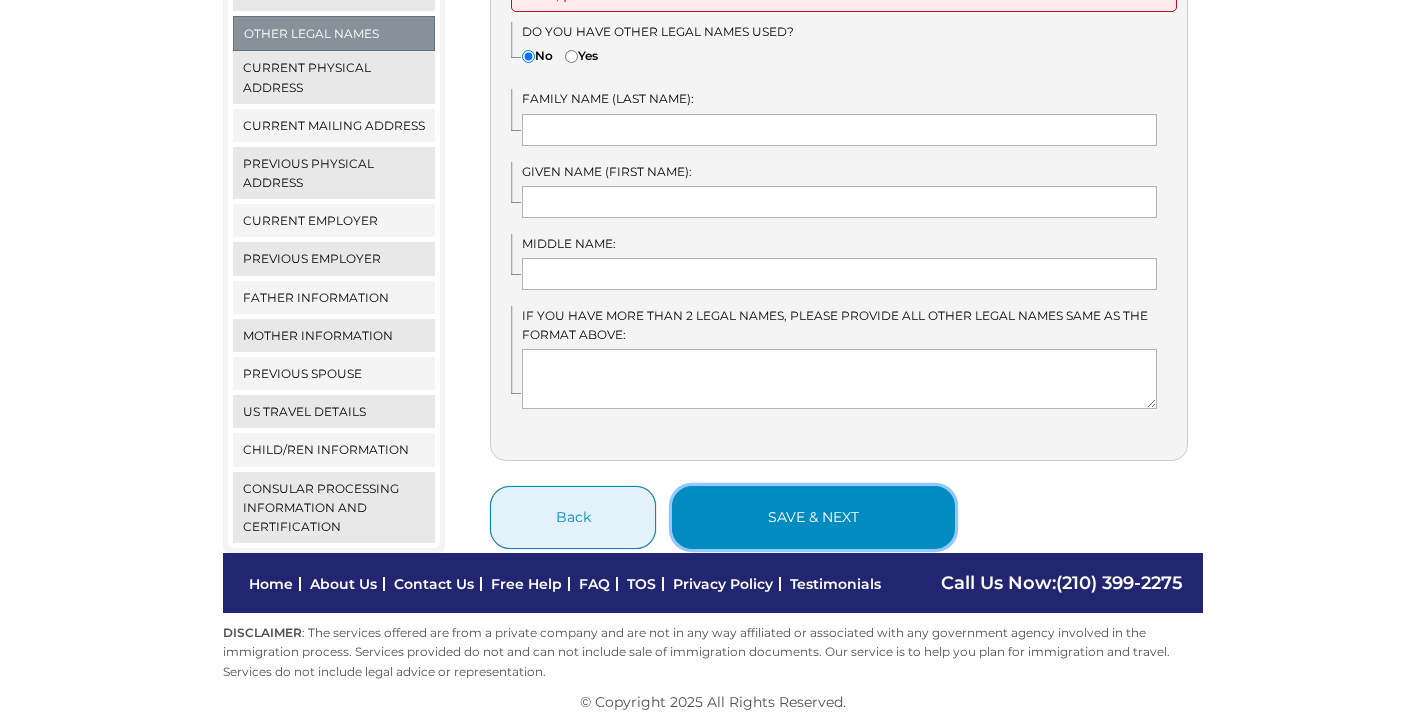 click on "save & next" at bounding box center (813, 517) 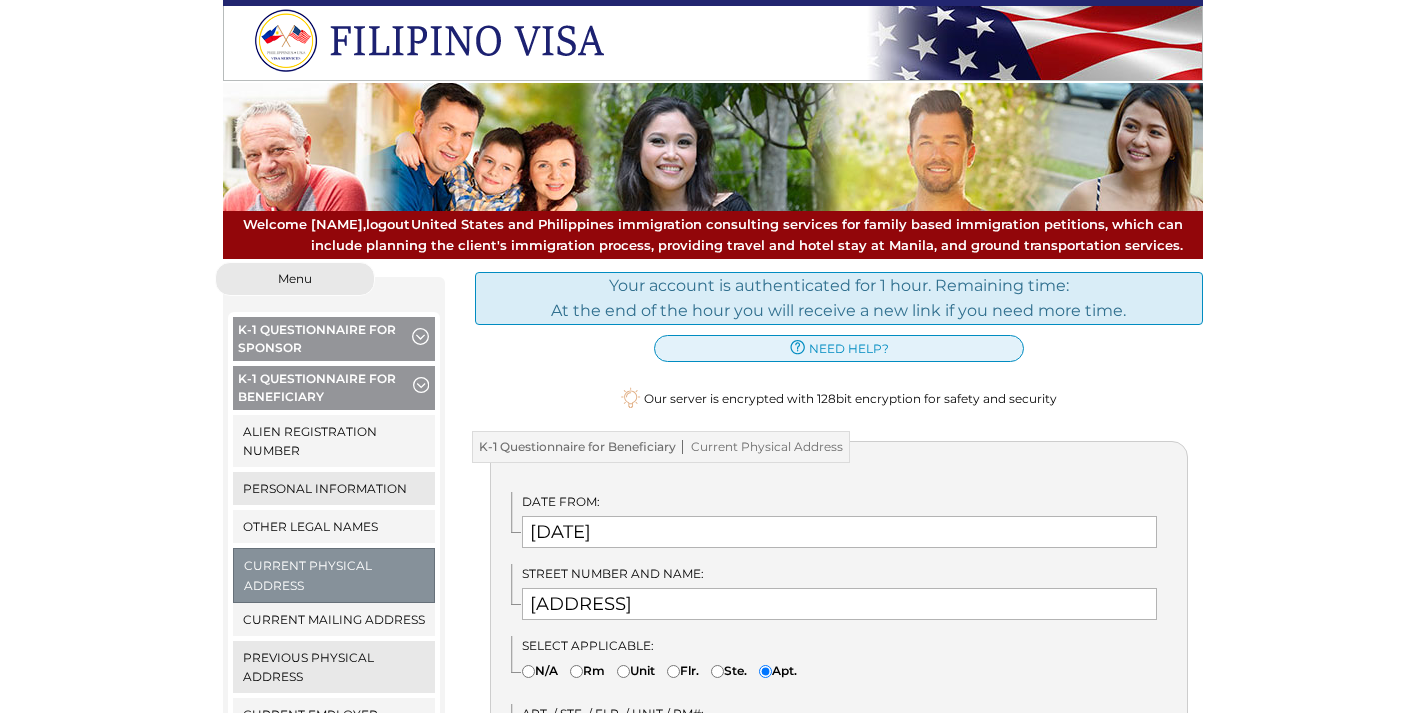 scroll, scrollTop: 0, scrollLeft: 0, axis: both 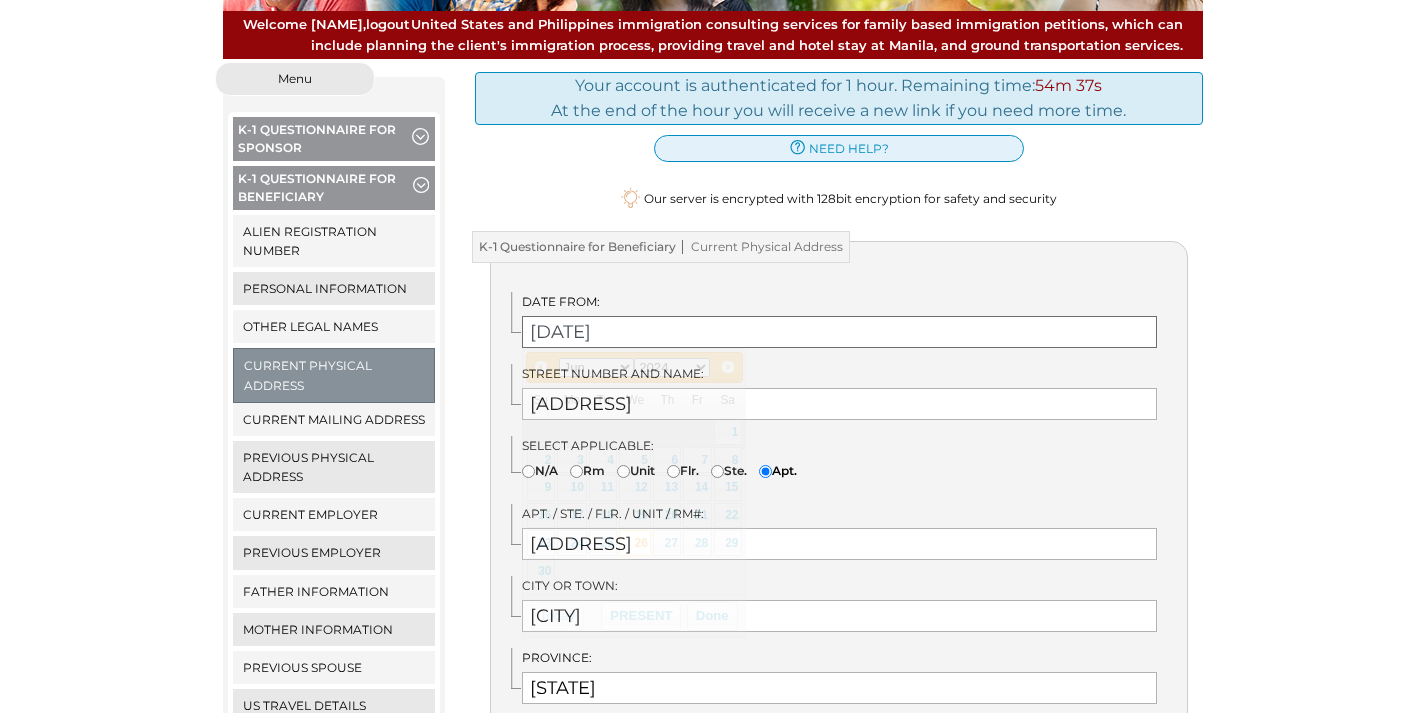 click on "06/26/2024" at bounding box center [839, 332] 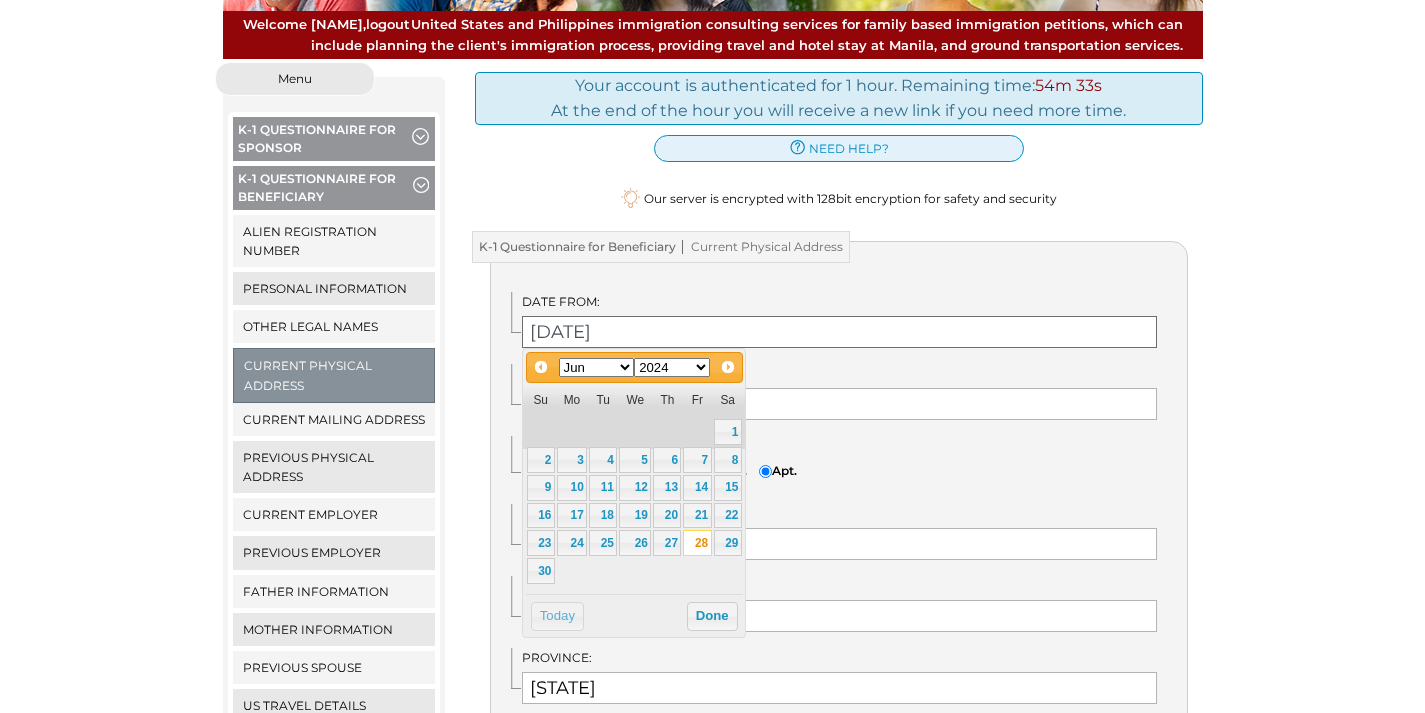 type on "06/28/2024" 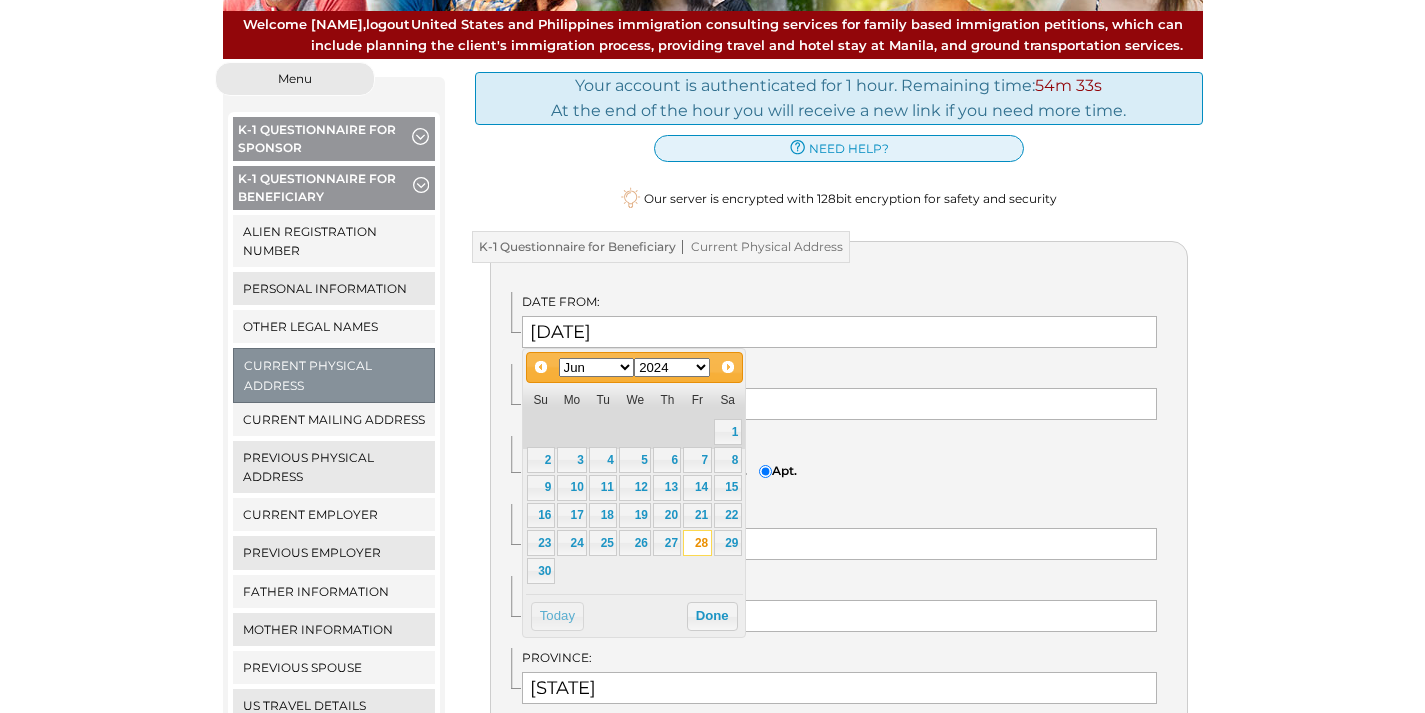 click on "Date from:
06/28/2024
Street Number and Name:
LOWER ZONE 1 BLOCK 59 LOT 5 SAN VICENTE BUHANGIN
Select Applicable:
8000" at bounding box center (839, 571) 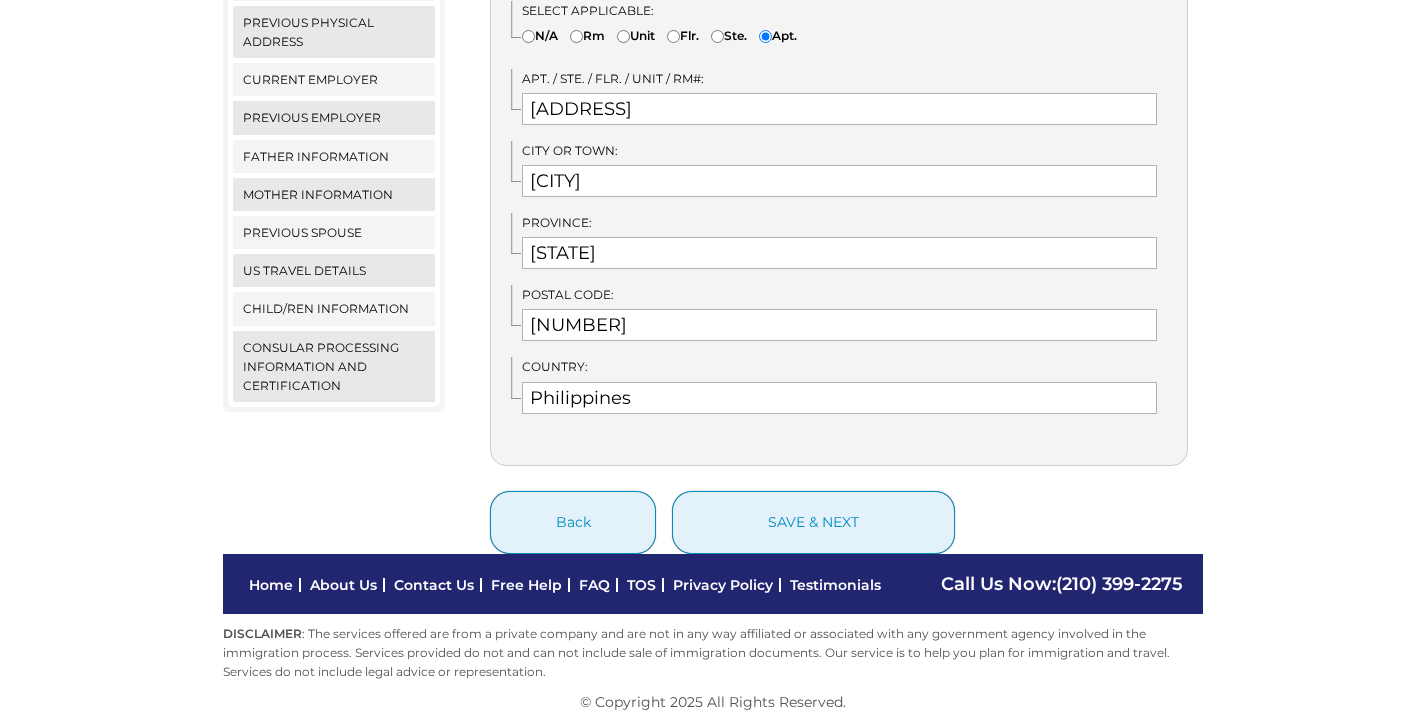 scroll, scrollTop: 636, scrollLeft: 0, axis: vertical 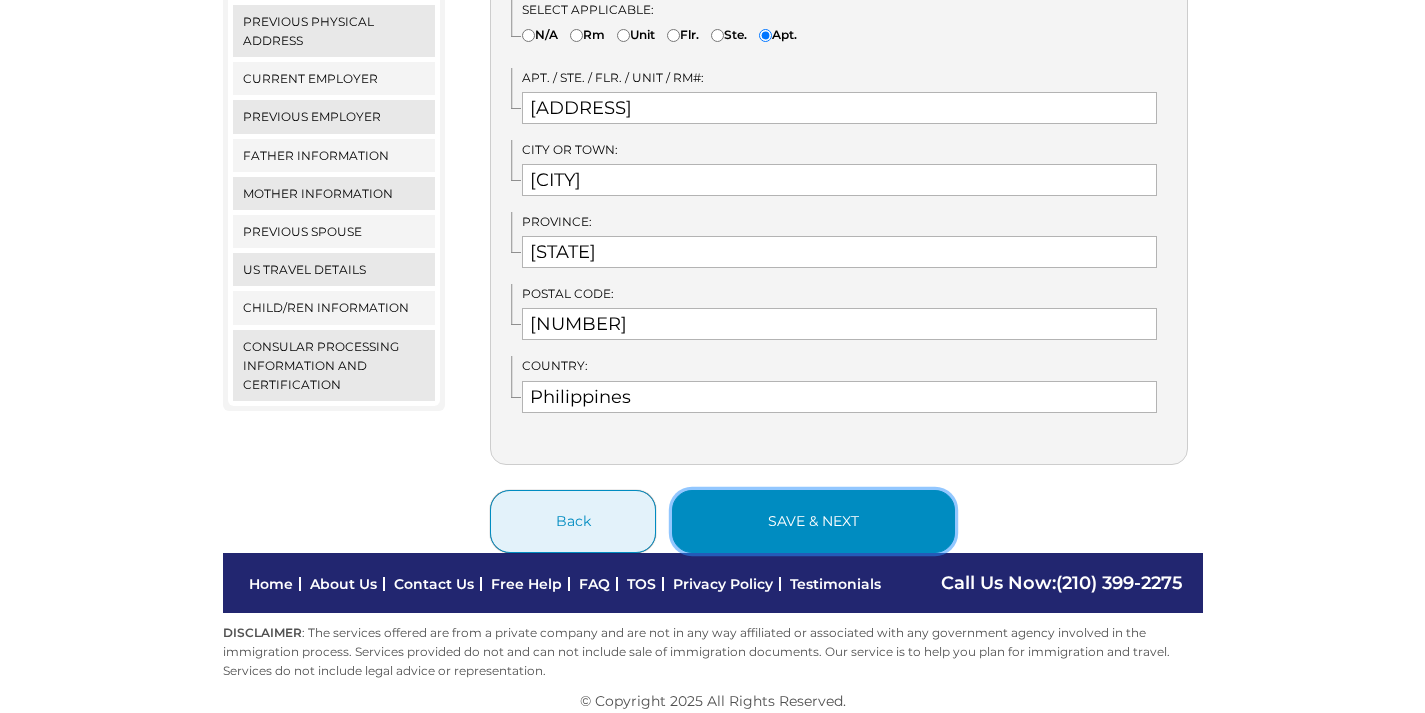 click on "save & next" at bounding box center (813, 521) 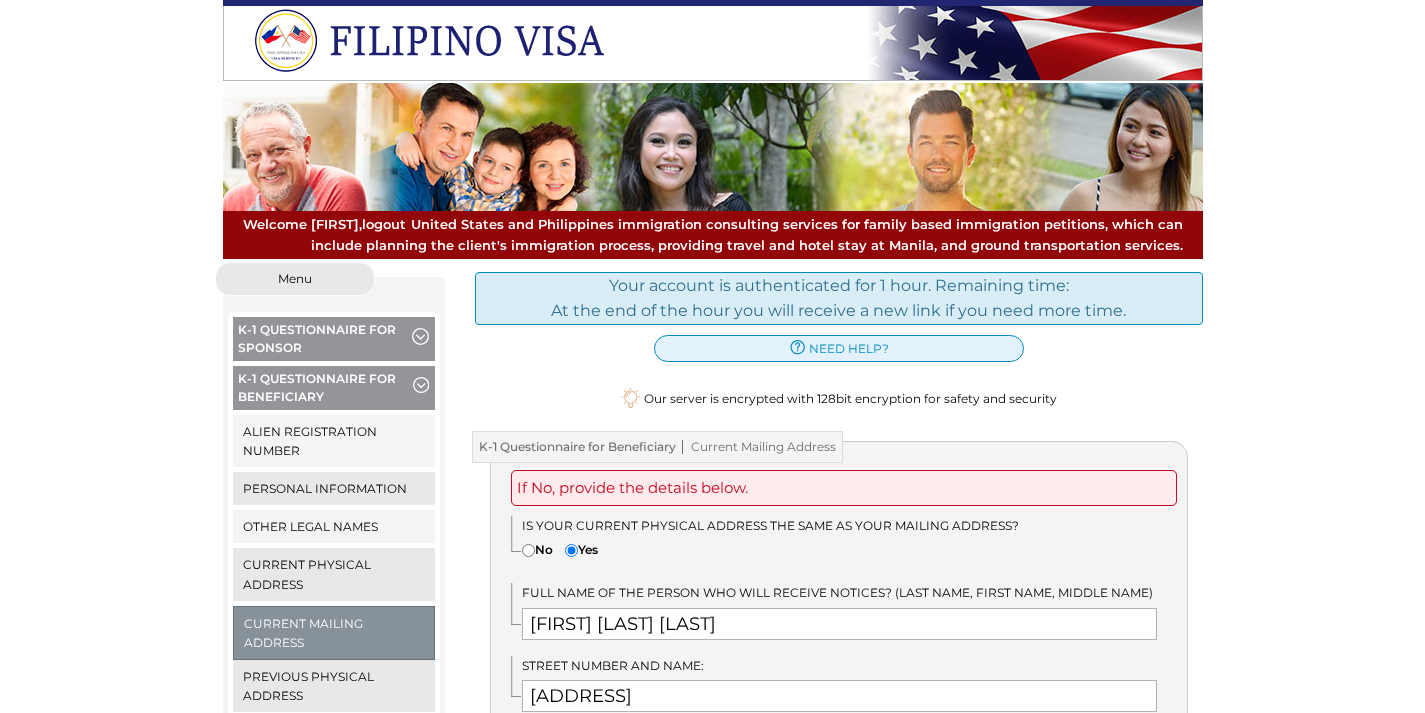 scroll, scrollTop: 0, scrollLeft: 0, axis: both 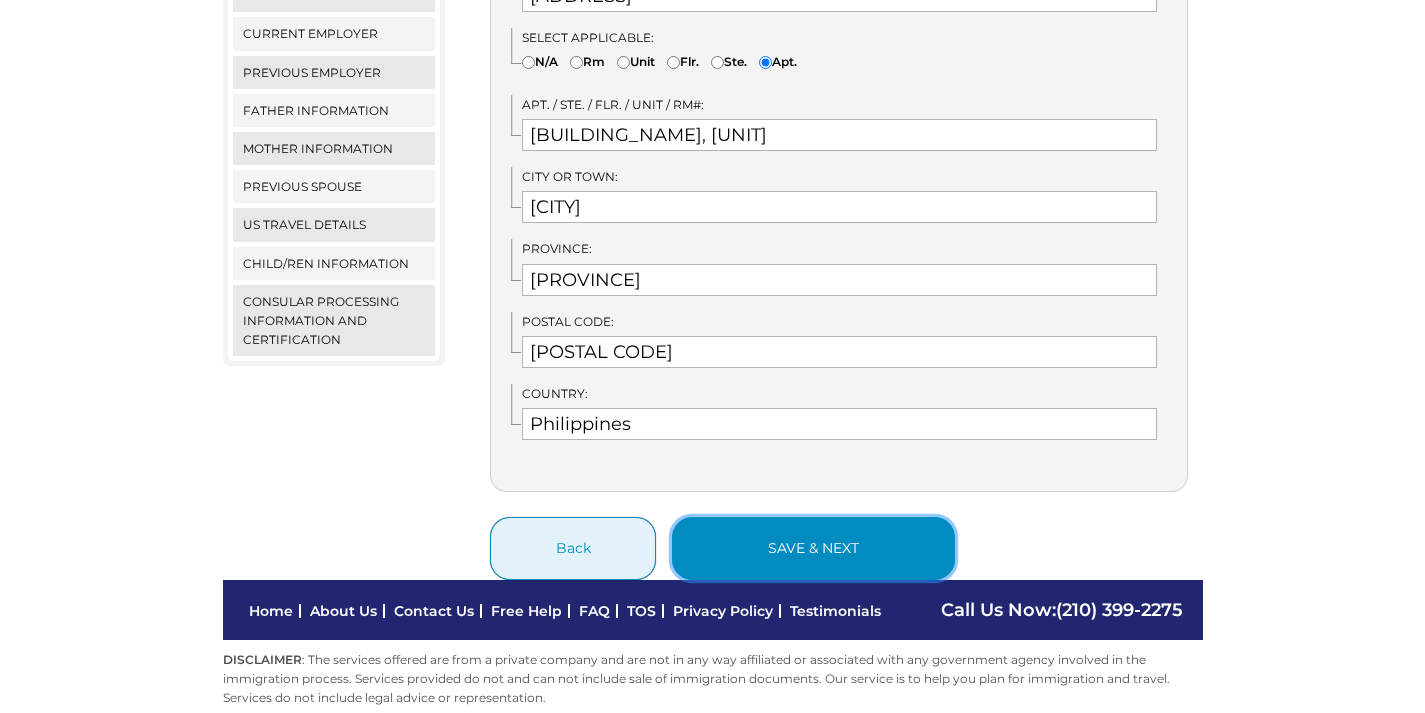 click on "save & next" at bounding box center [813, 548] 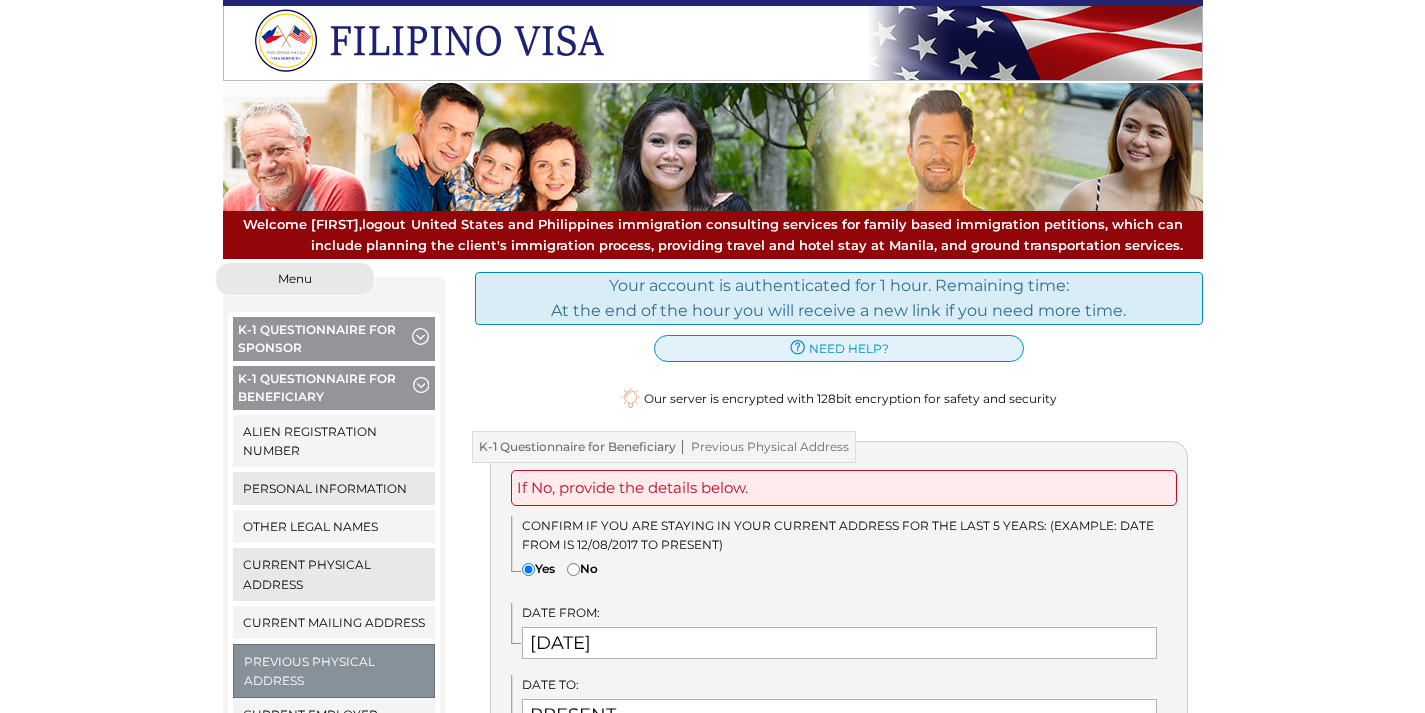 scroll, scrollTop: 0, scrollLeft: 0, axis: both 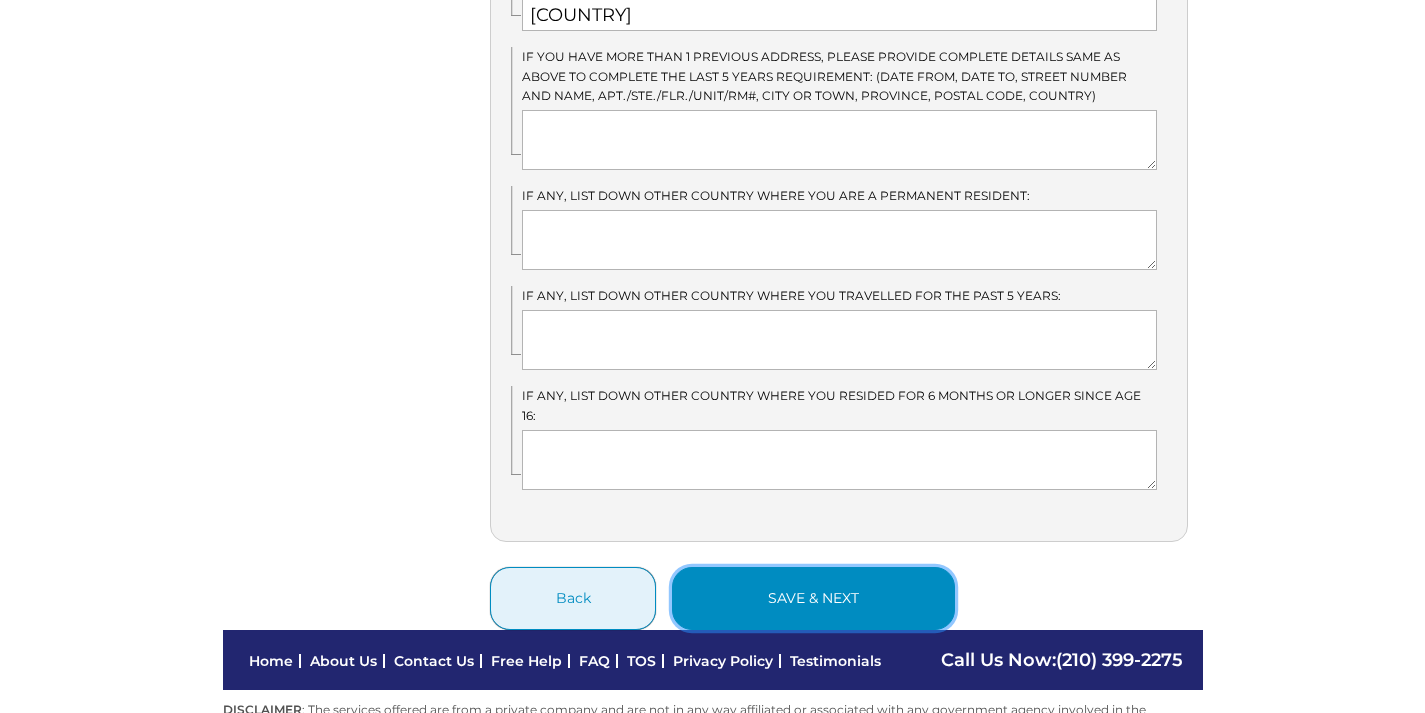click on "save & next" at bounding box center [813, 598] 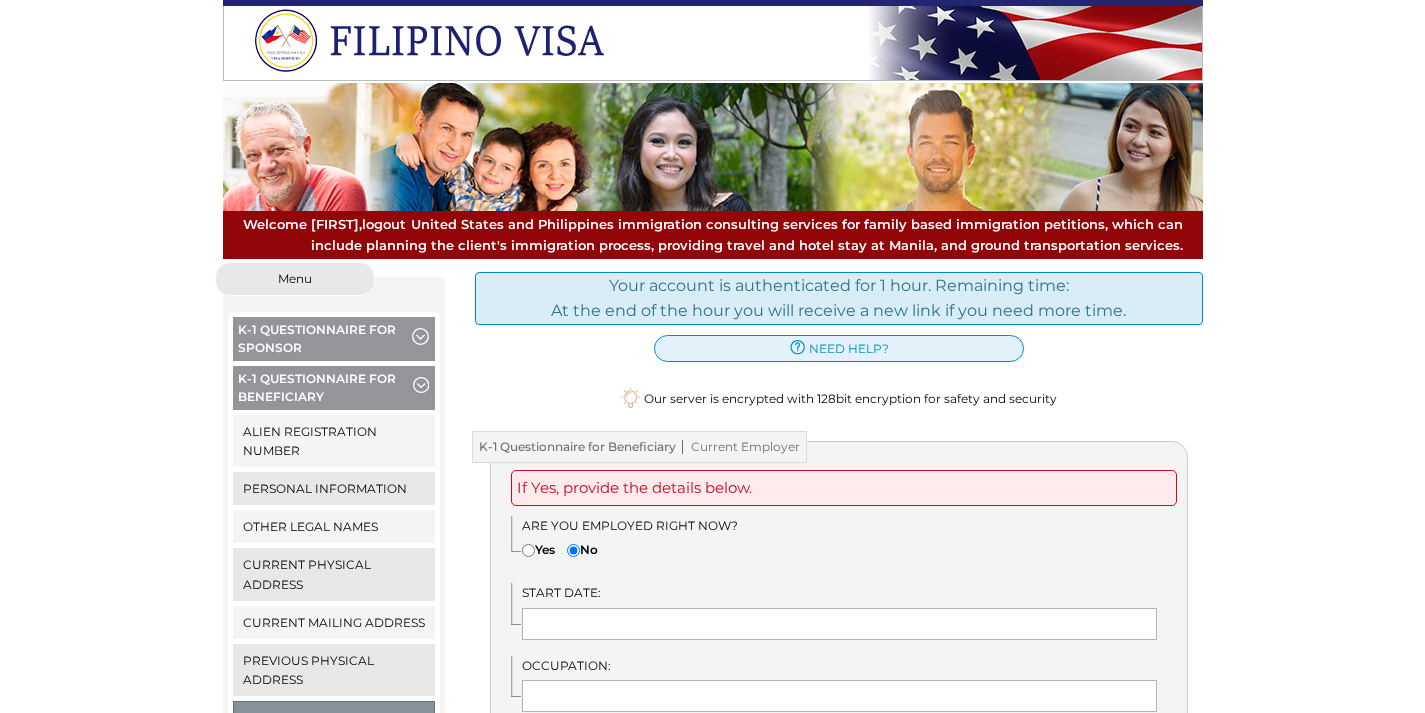 scroll, scrollTop: 0, scrollLeft: 0, axis: both 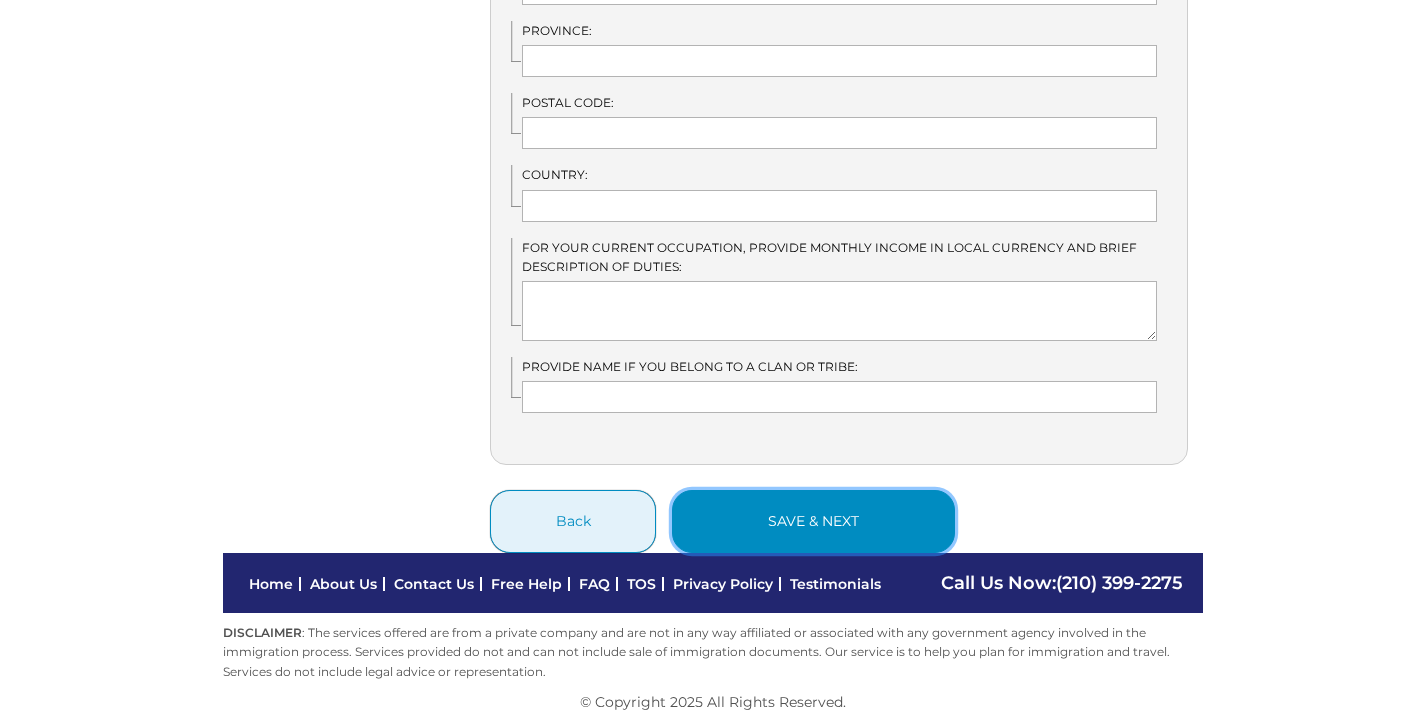 click on "save & next" at bounding box center [813, 521] 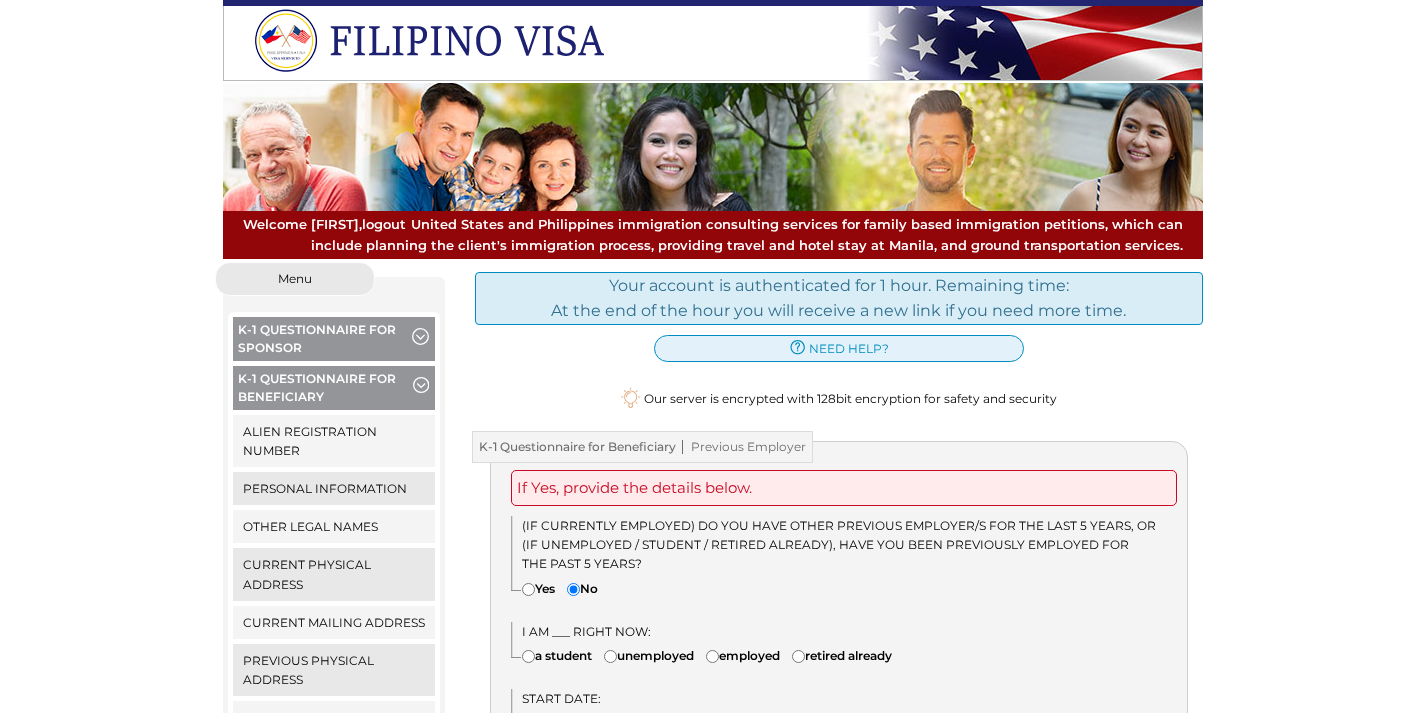 scroll, scrollTop: 0, scrollLeft: 0, axis: both 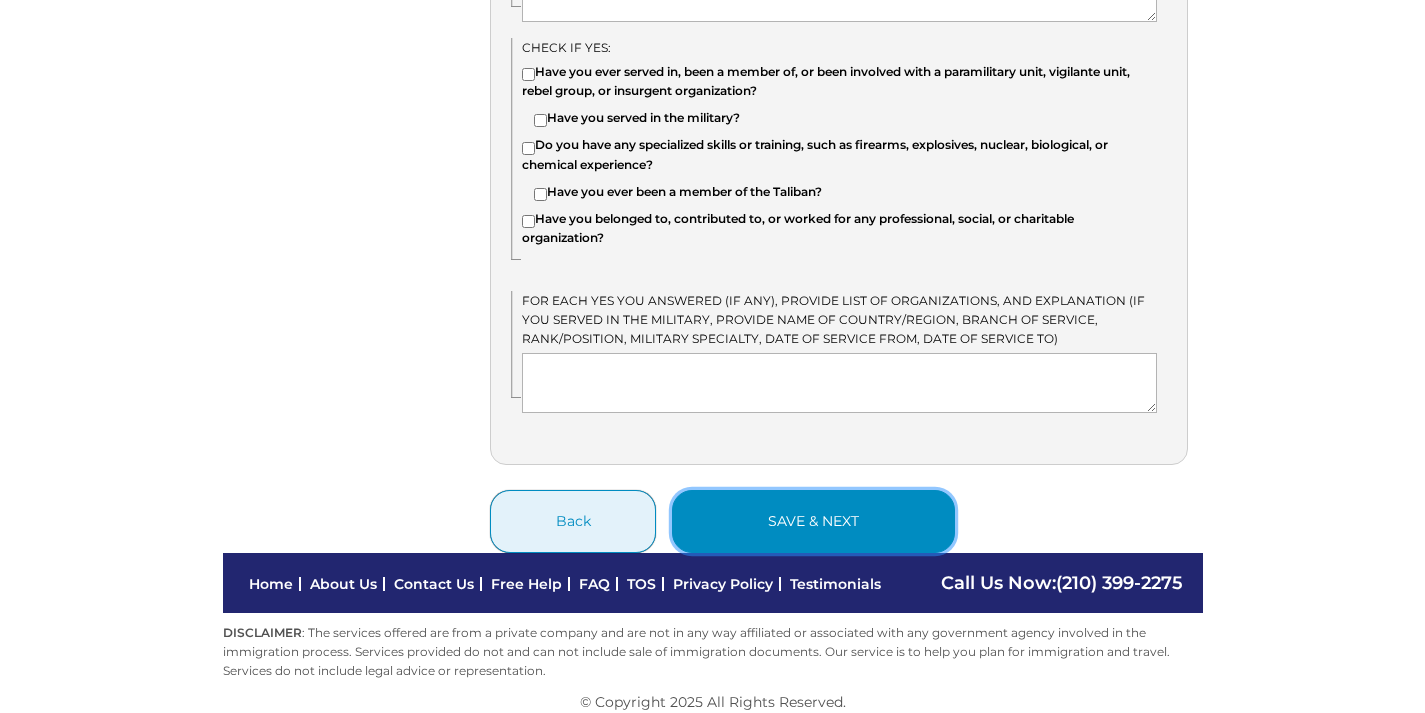 click on "save & next" at bounding box center [813, 521] 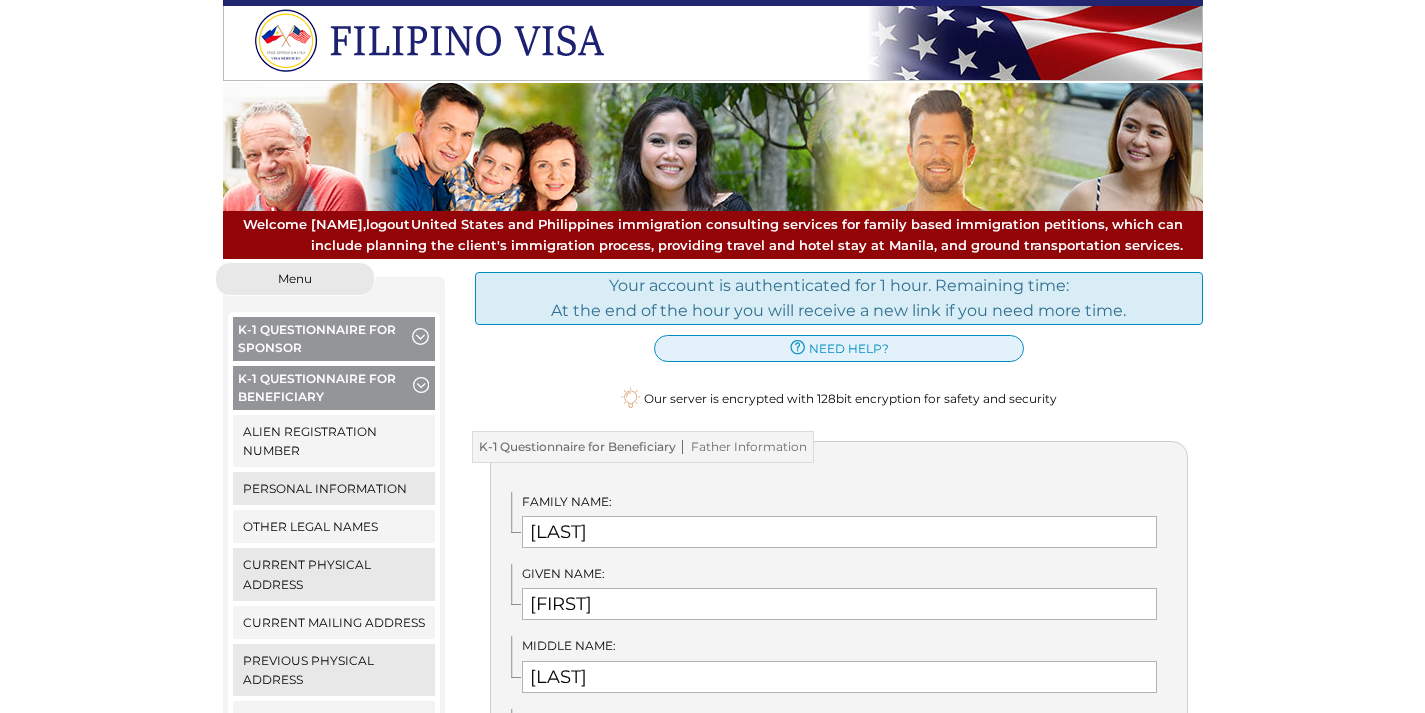 scroll, scrollTop: 0, scrollLeft: 0, axis: both 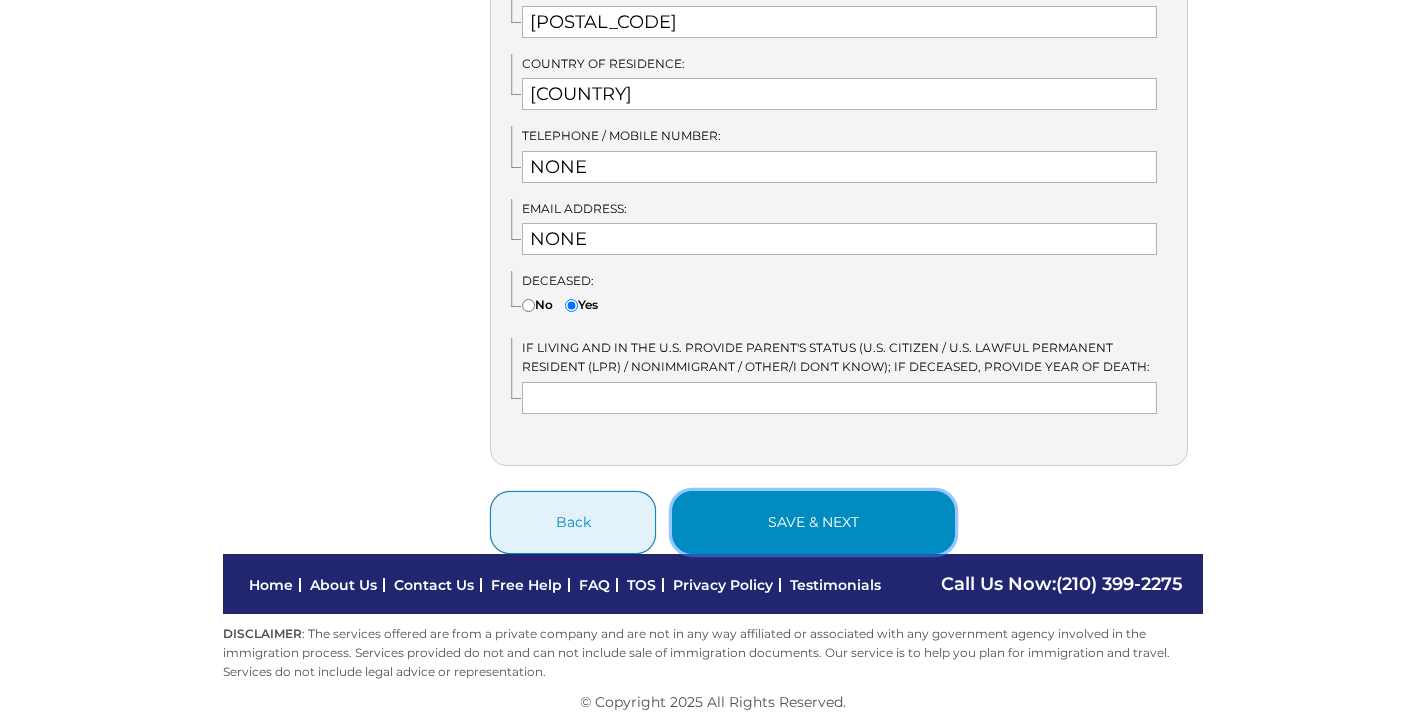 click on "save & next" at bounding box center (813, 522) 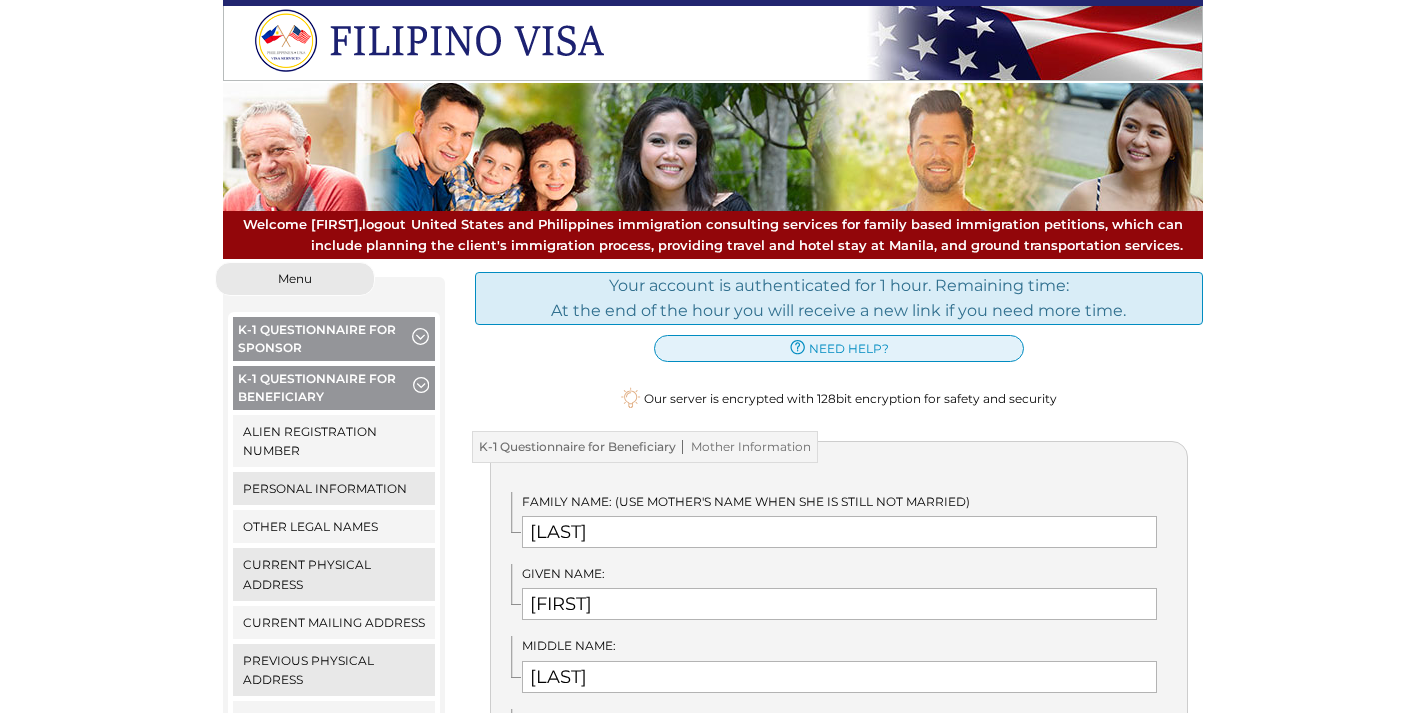 scroll, scrollTop: 0, scrollLeft: 0, axis: both 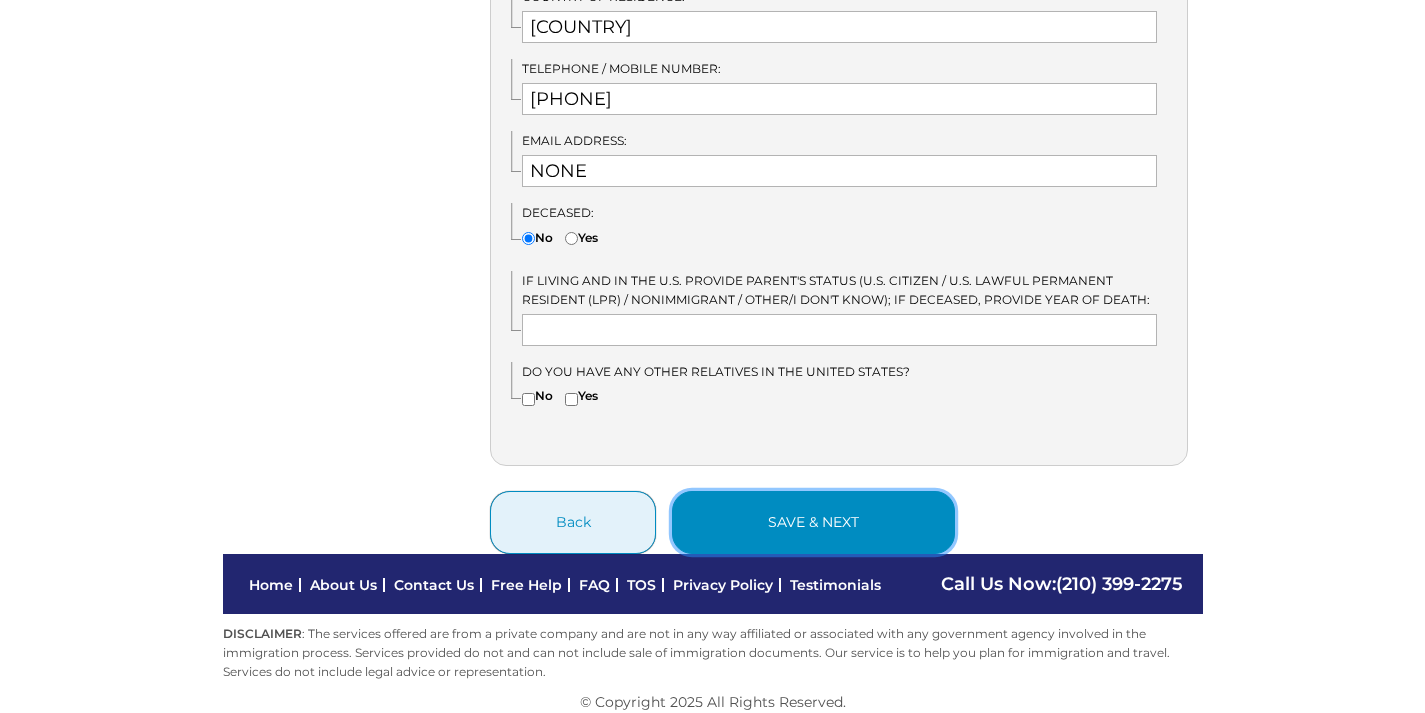 click on "save & next" at bounding box center [813, 522] 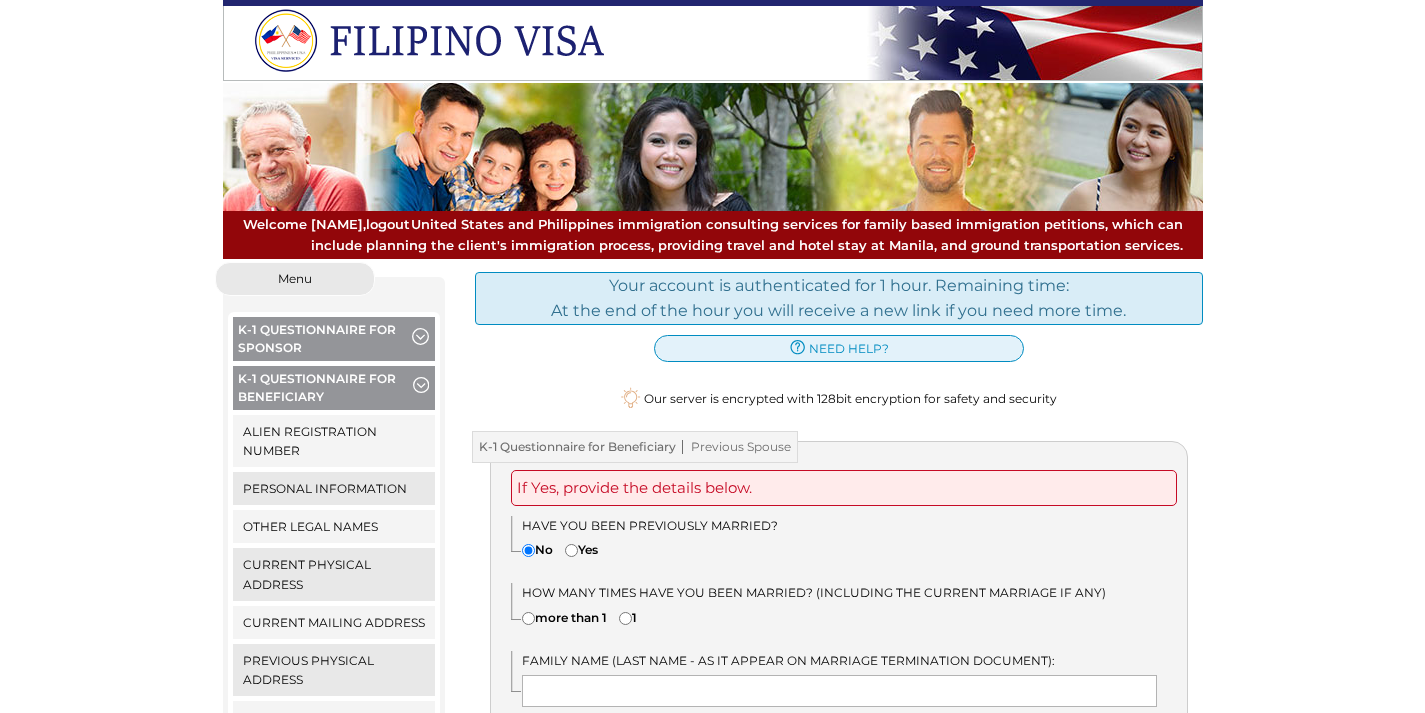 scroll, scrollTop: 0, scrollLeft: 0, axis: both 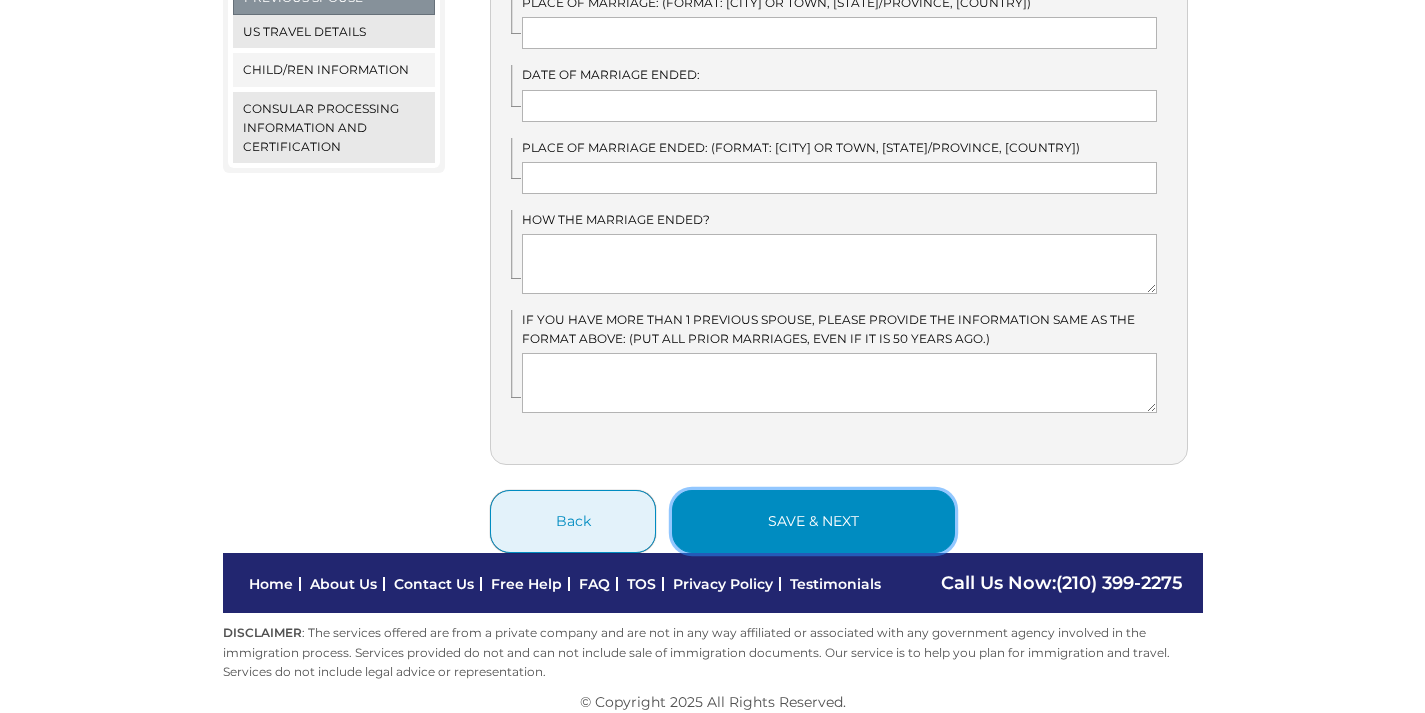 click on "save & next" at bounding box center (813, 521) 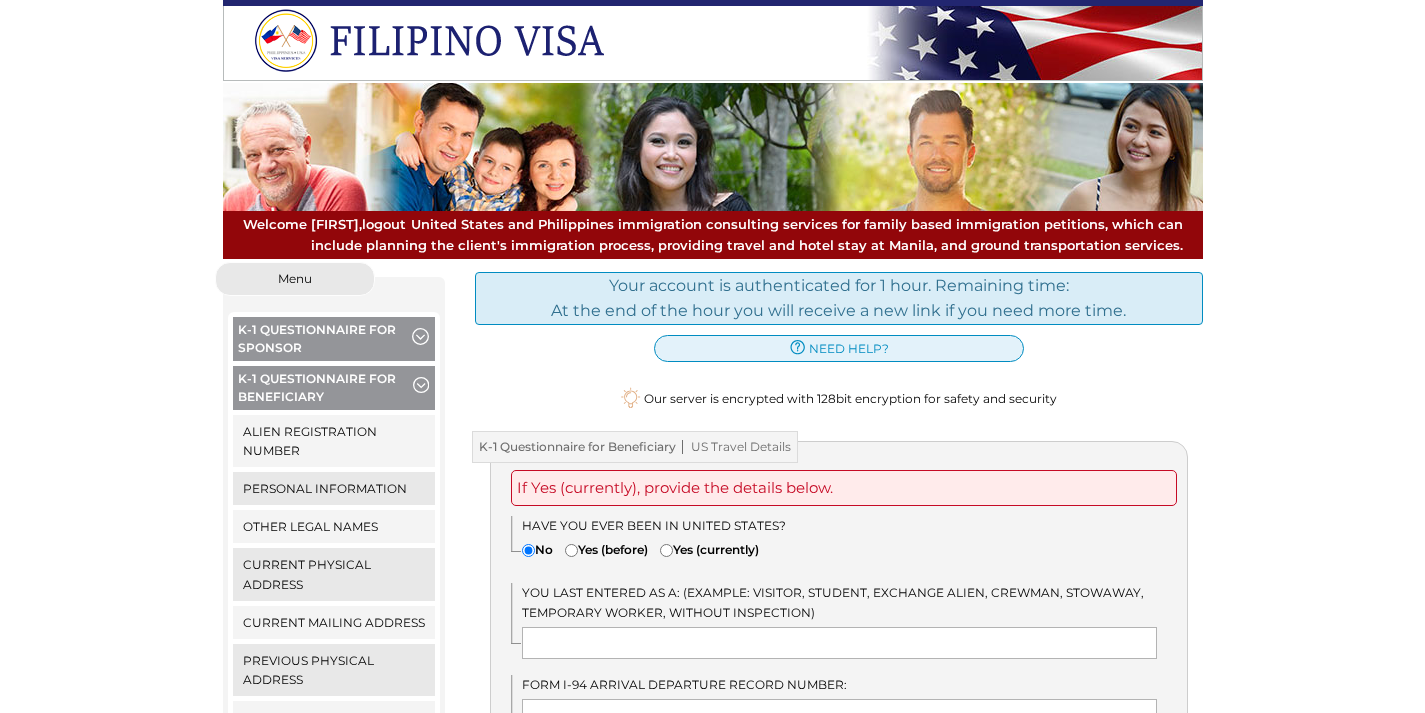 scroll, scrollTop: 0, scrollLeft: 0, axis: both 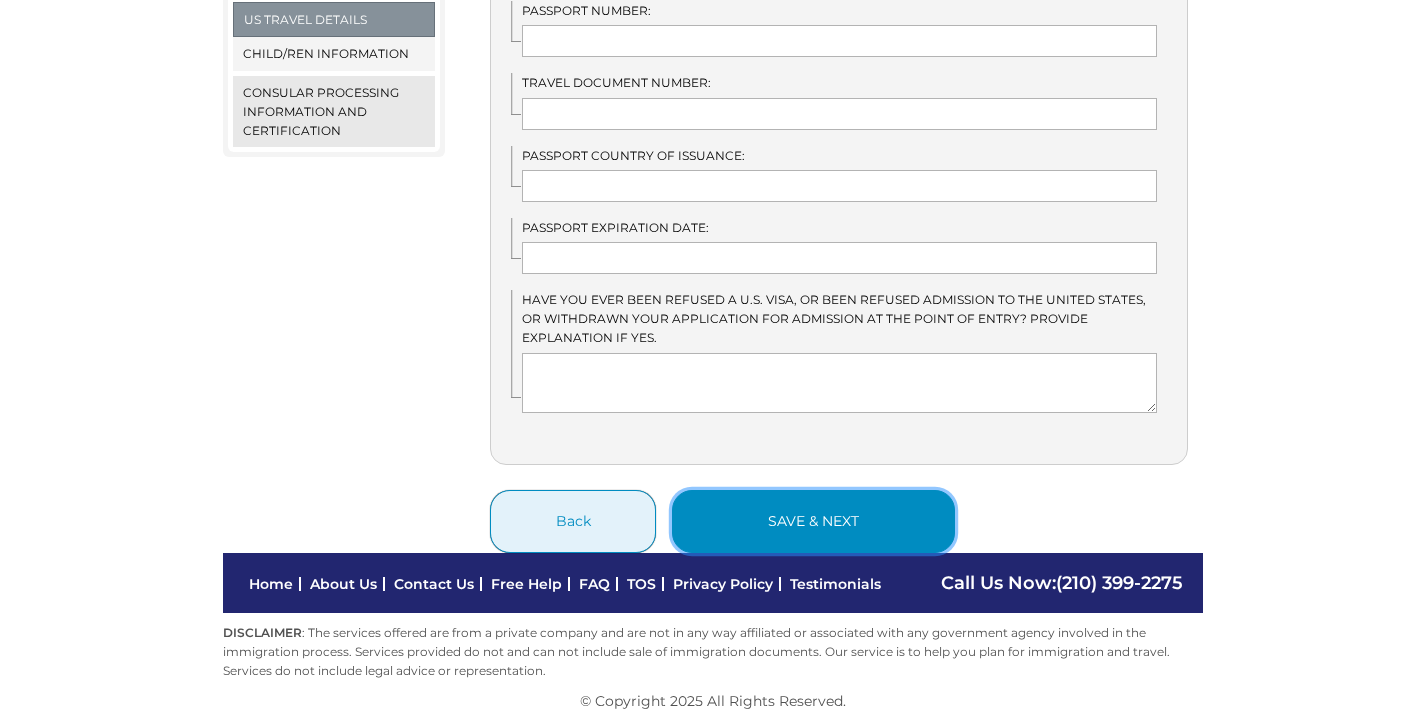 click on "save & next" at bounding box center (813, 521) 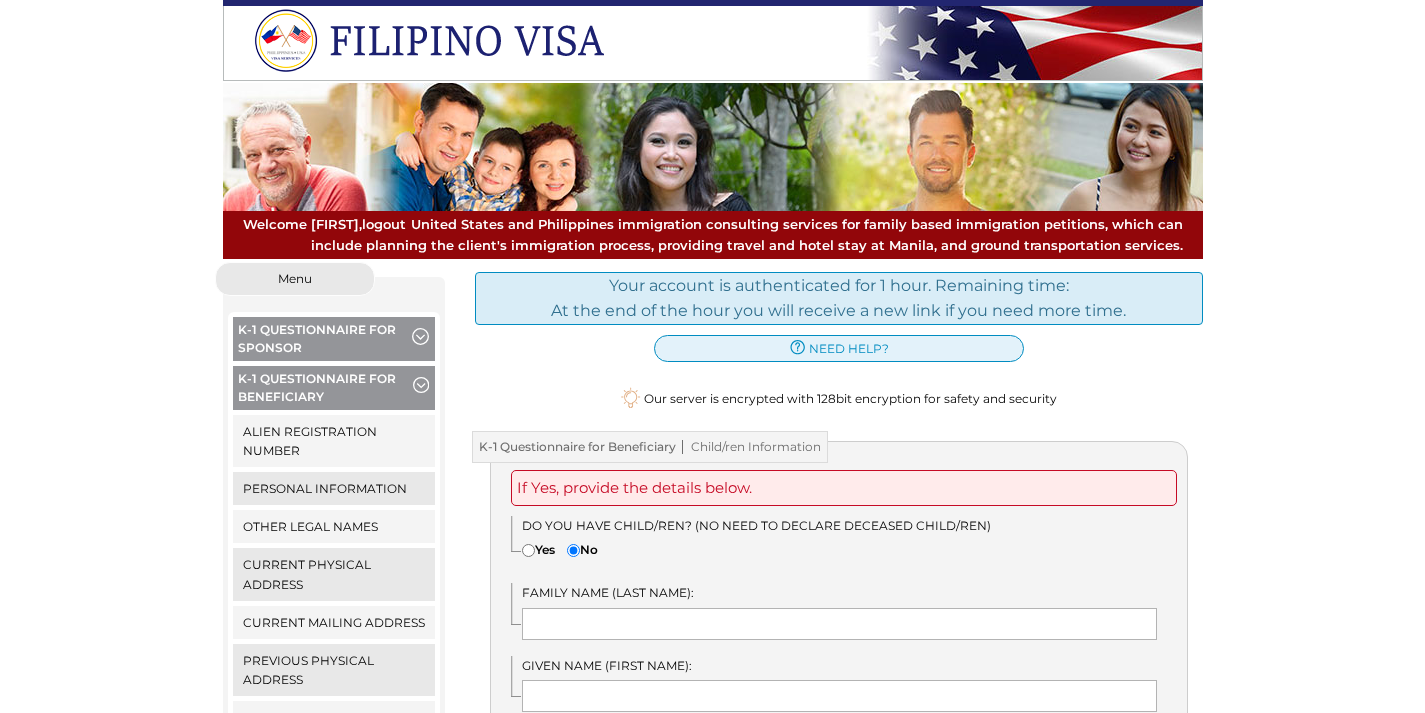 scroll, scrollTop: 0, scrollLeft: 0, axis: both 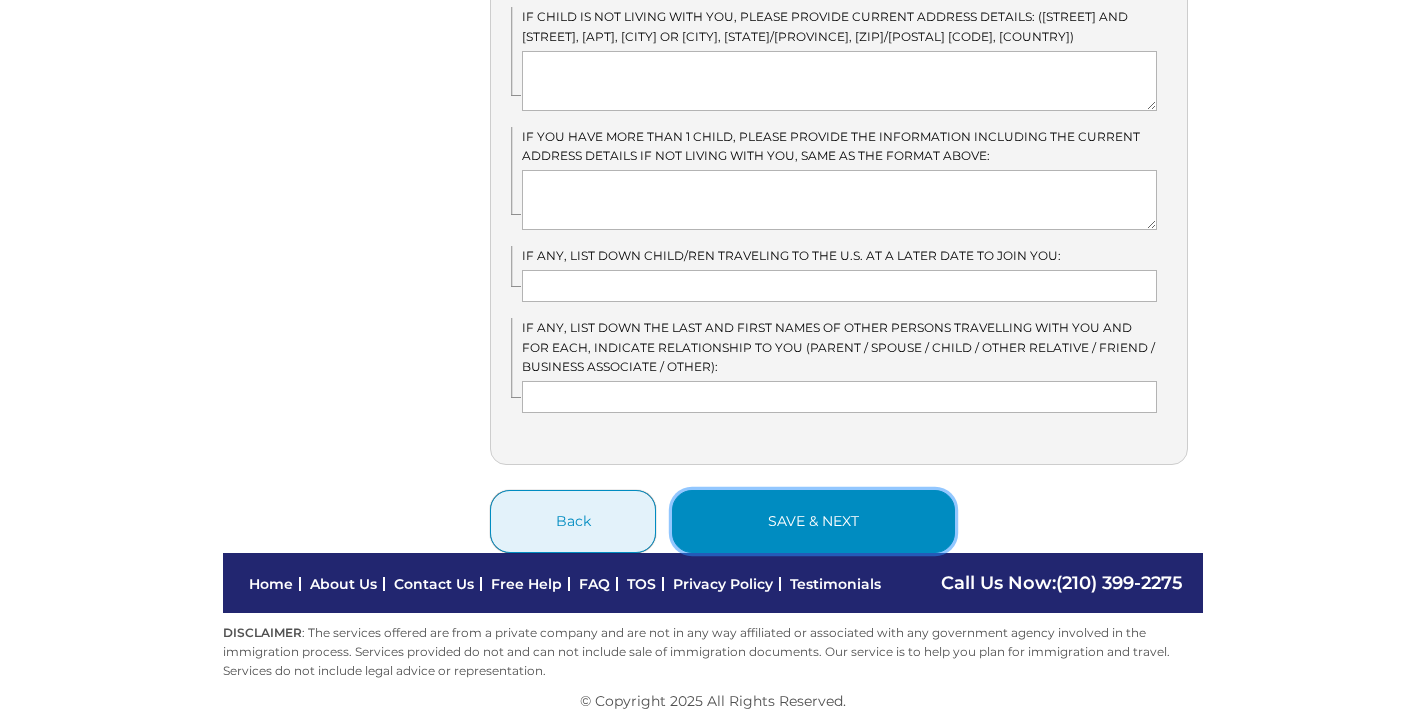 click on "save & next" at bounding box center [813, 521] 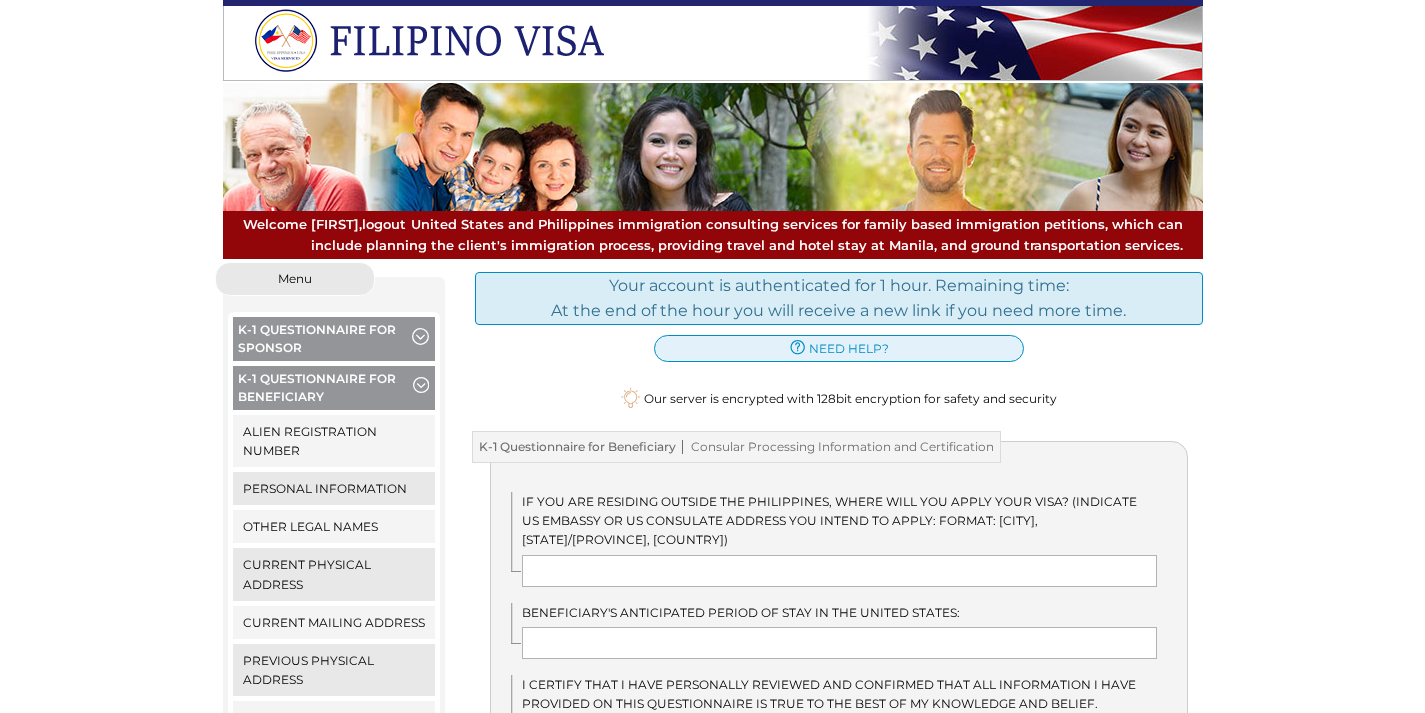 scroll, scrollTop: 0, scrollLeft: 0, axis: both 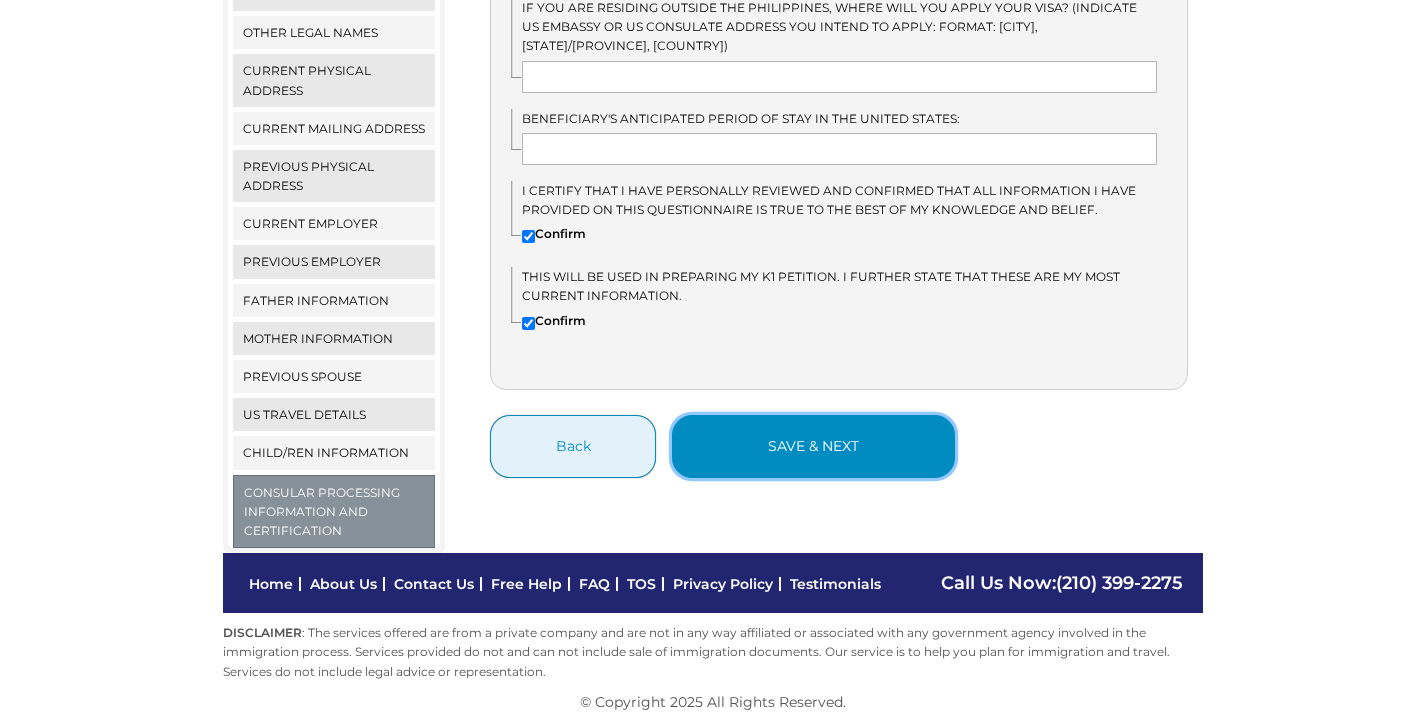 click on "save & next" at bounding box center [813, 446] 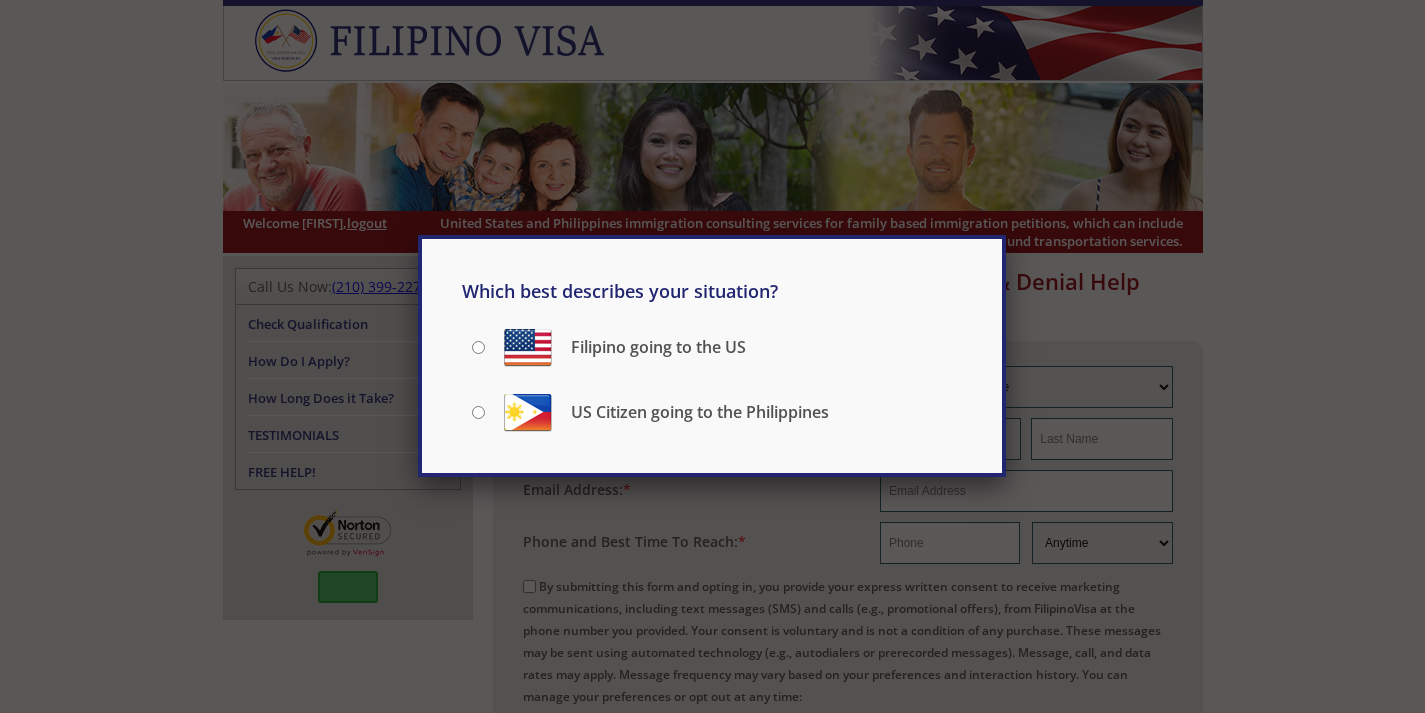 scroll, scrollTop: 0, scrollLeft: 0, axis: both 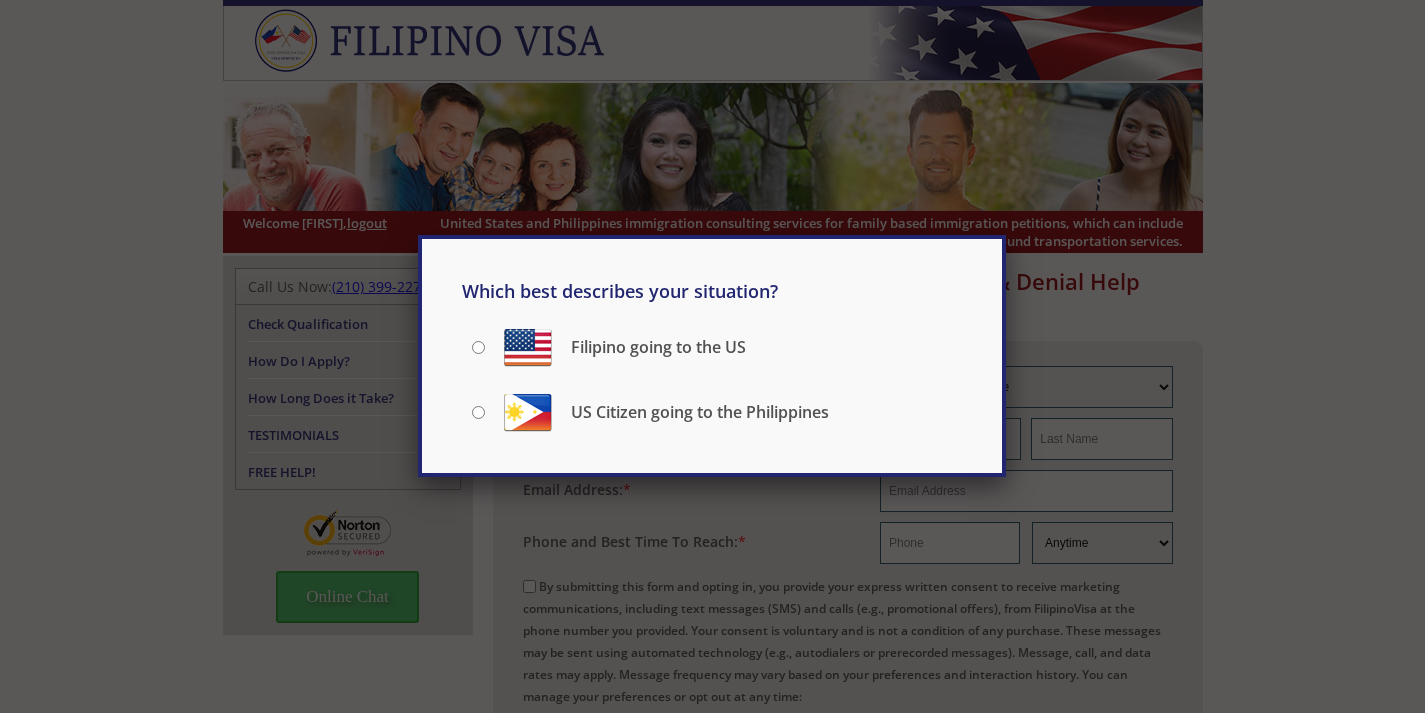 click on "Filipino going to the US" at bounding box center (478, 347) 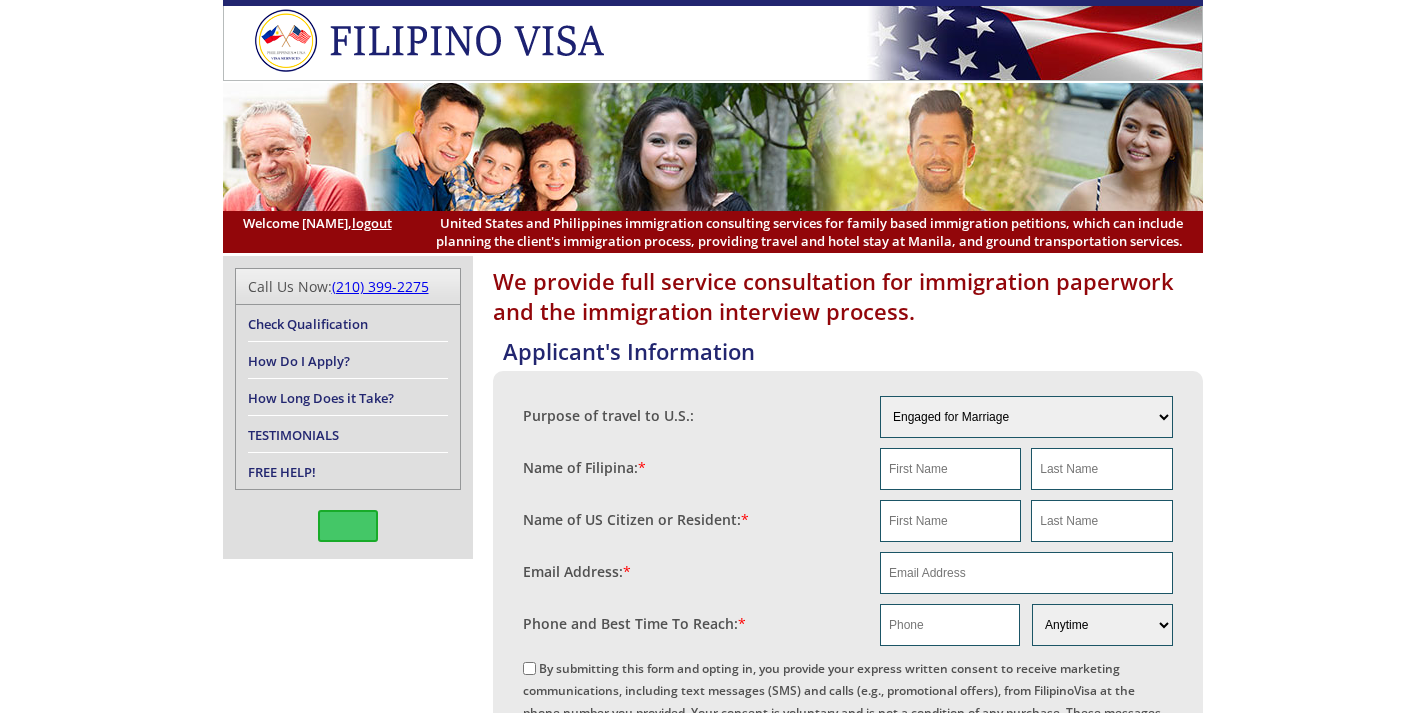scroll, scrollTop: 0, scrollLeft: 0, axis: both 